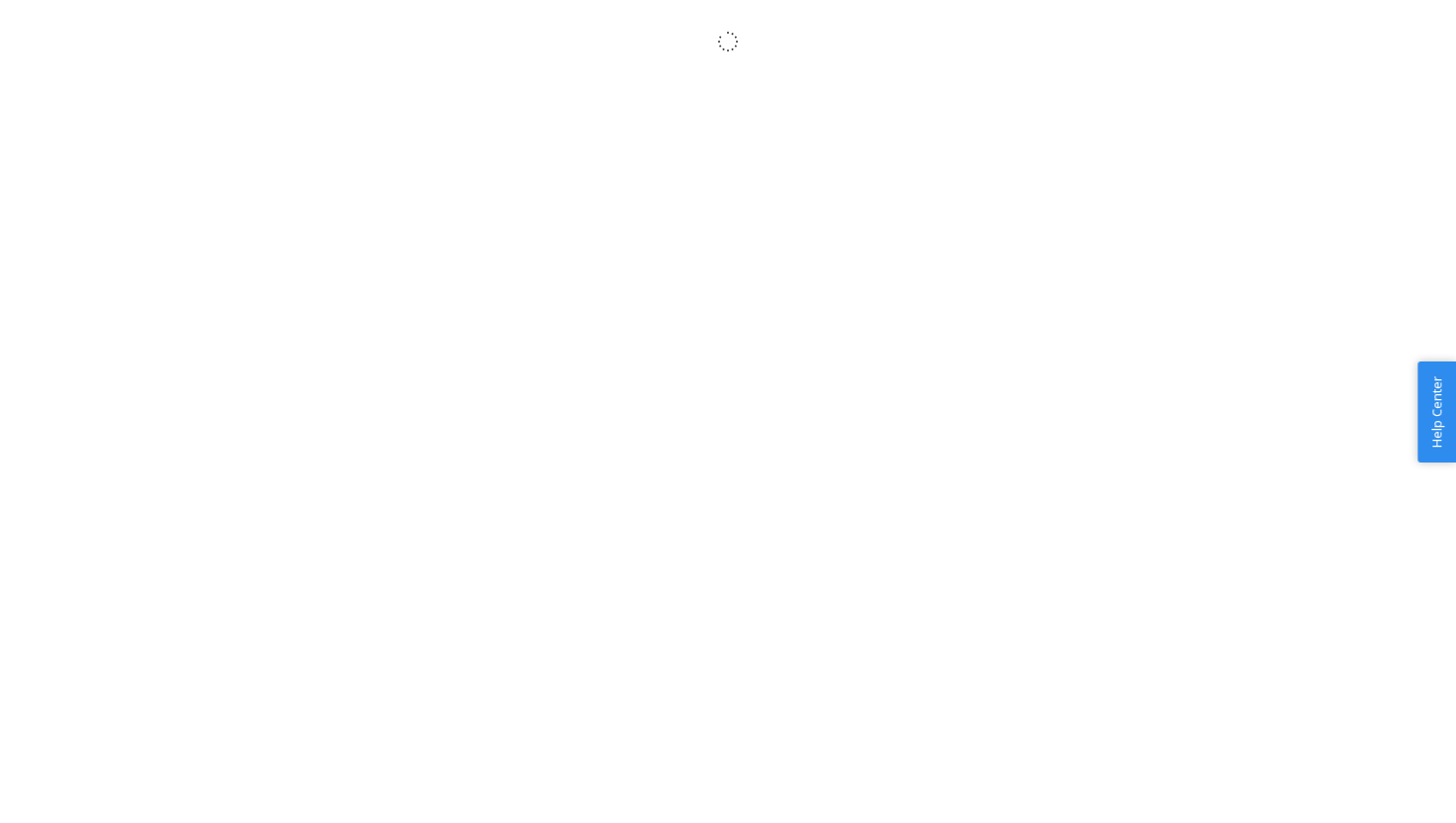 scroll, scrollTop: 0, scrollLeft: 0, axis: both 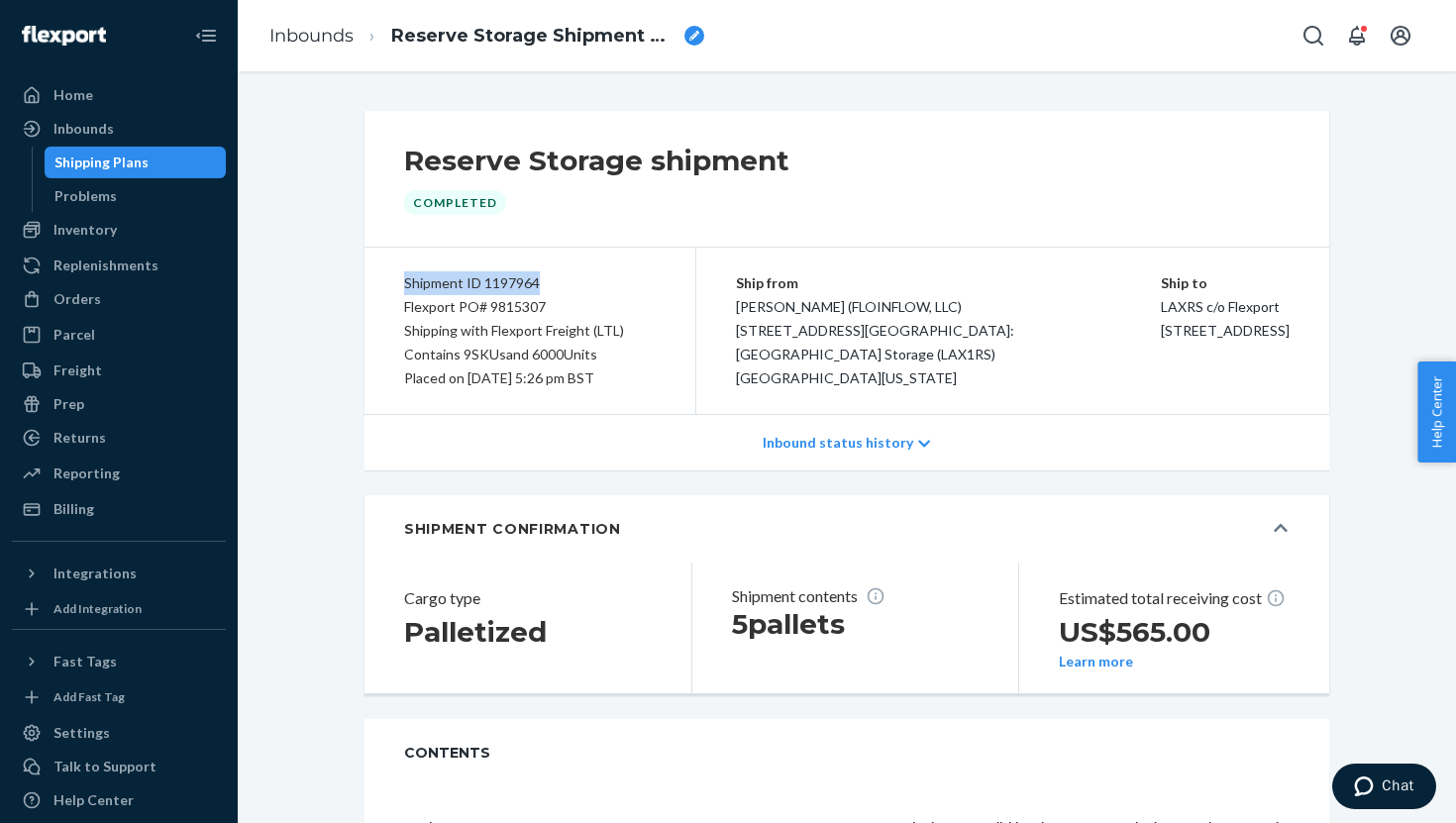 drag, startPoint x: 404, startPoint y: 284, endPoint x: 561, endPoint y: 289, distance: 157.0796 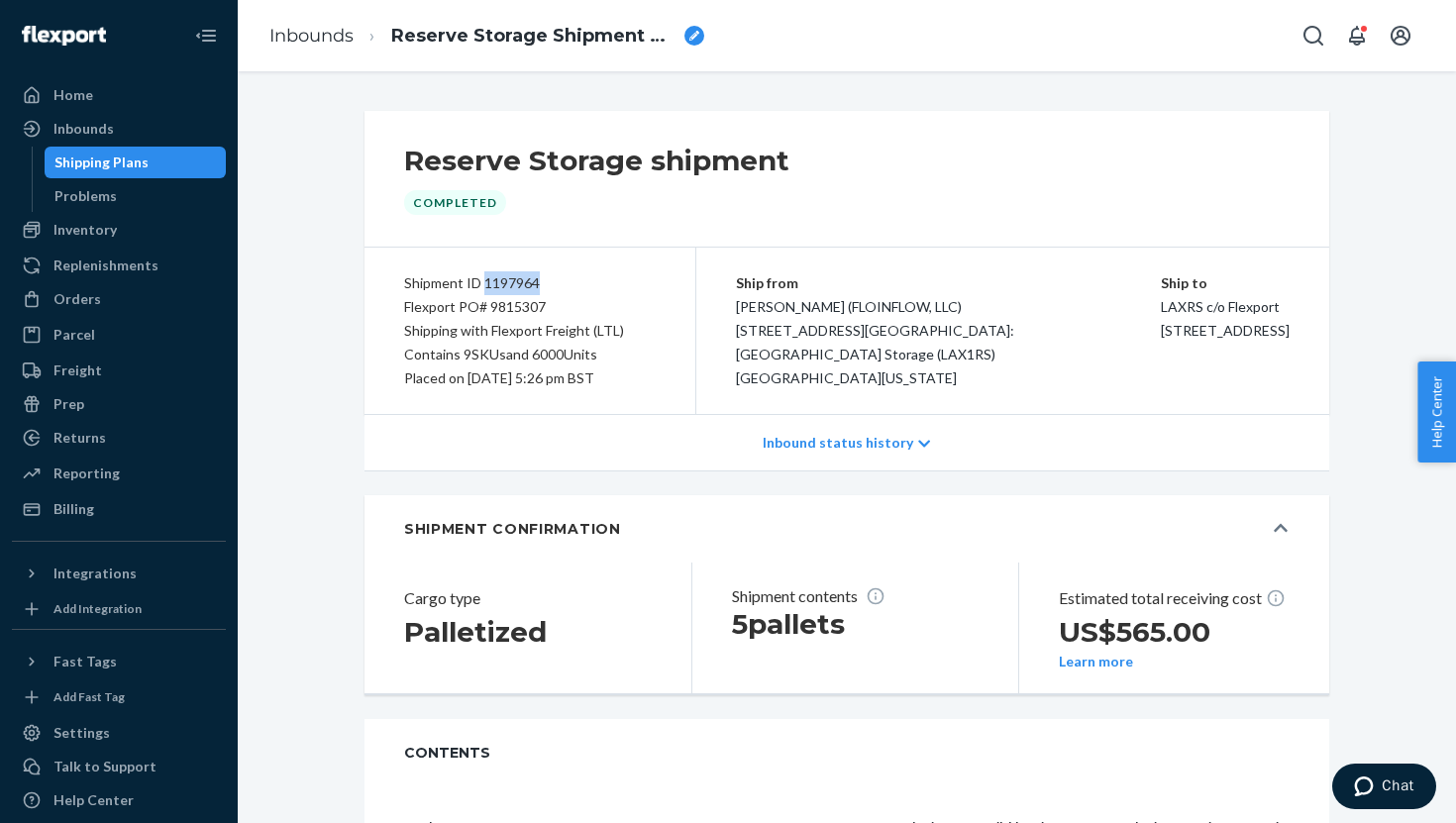 drag, startPoint x: 482, startPoint y: 285, endPoint x: 535, endPoint y: 285, distance: 53 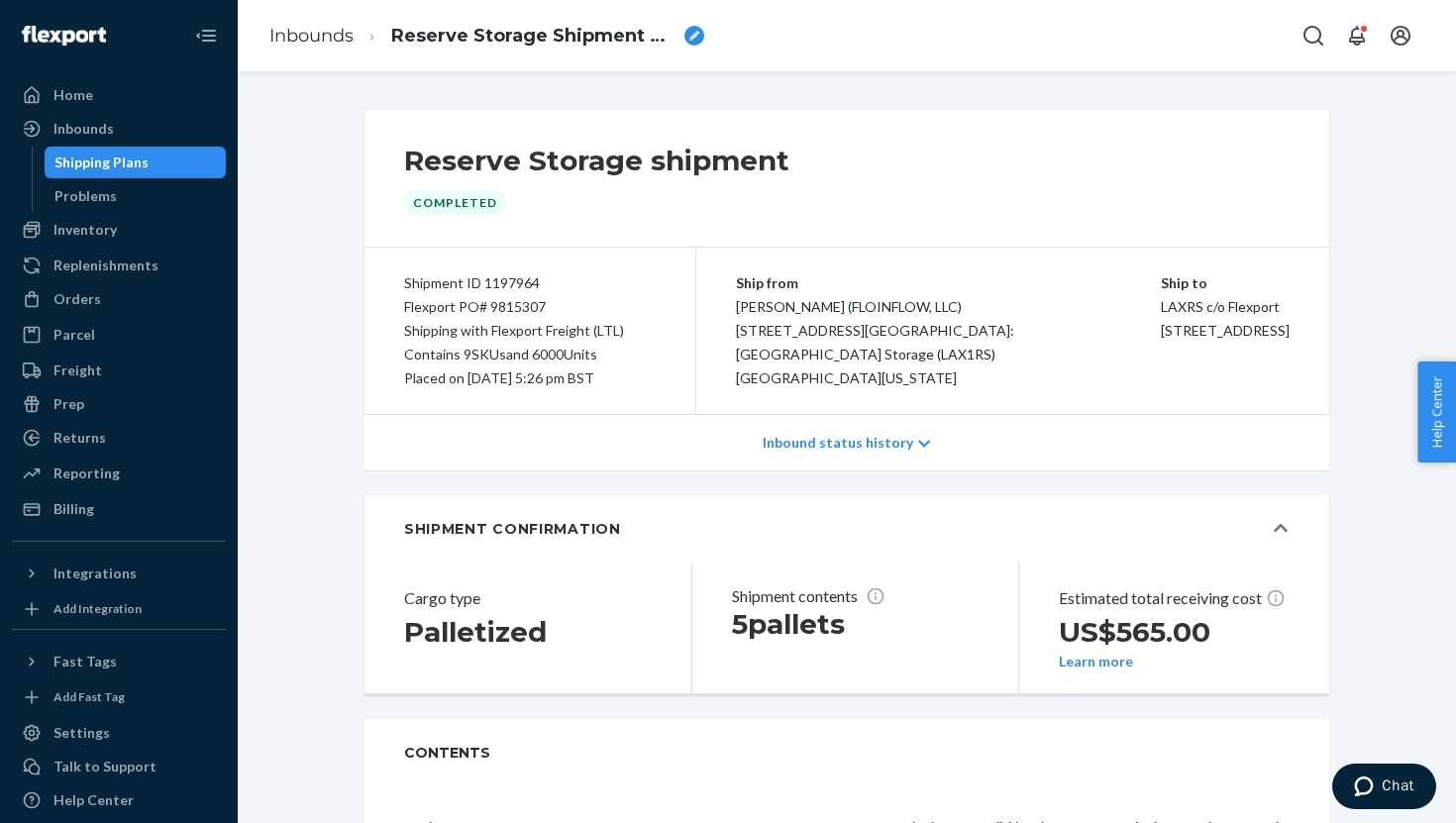 click on "Shipment ID 1197964 Flexport PO# 9815307 Shipping with Flexport Freight (LTL) Contains 9  SKUs  and 6000  Units Placed on [DATE] 5:26 pm BST" at bounding box center [530, 331] 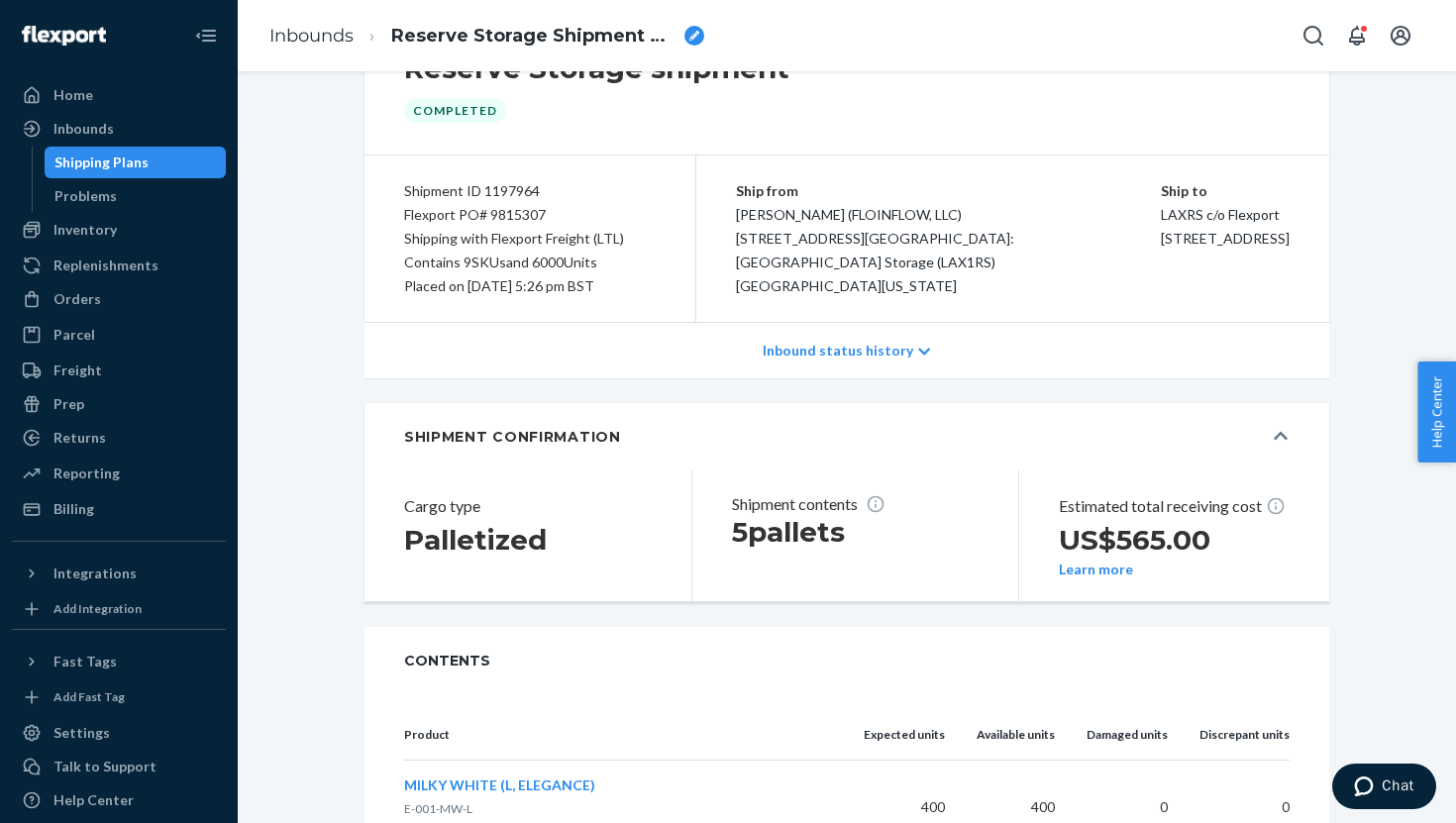 scroll, scrollTop: 100, scrollLeft: 0, axis: vertical 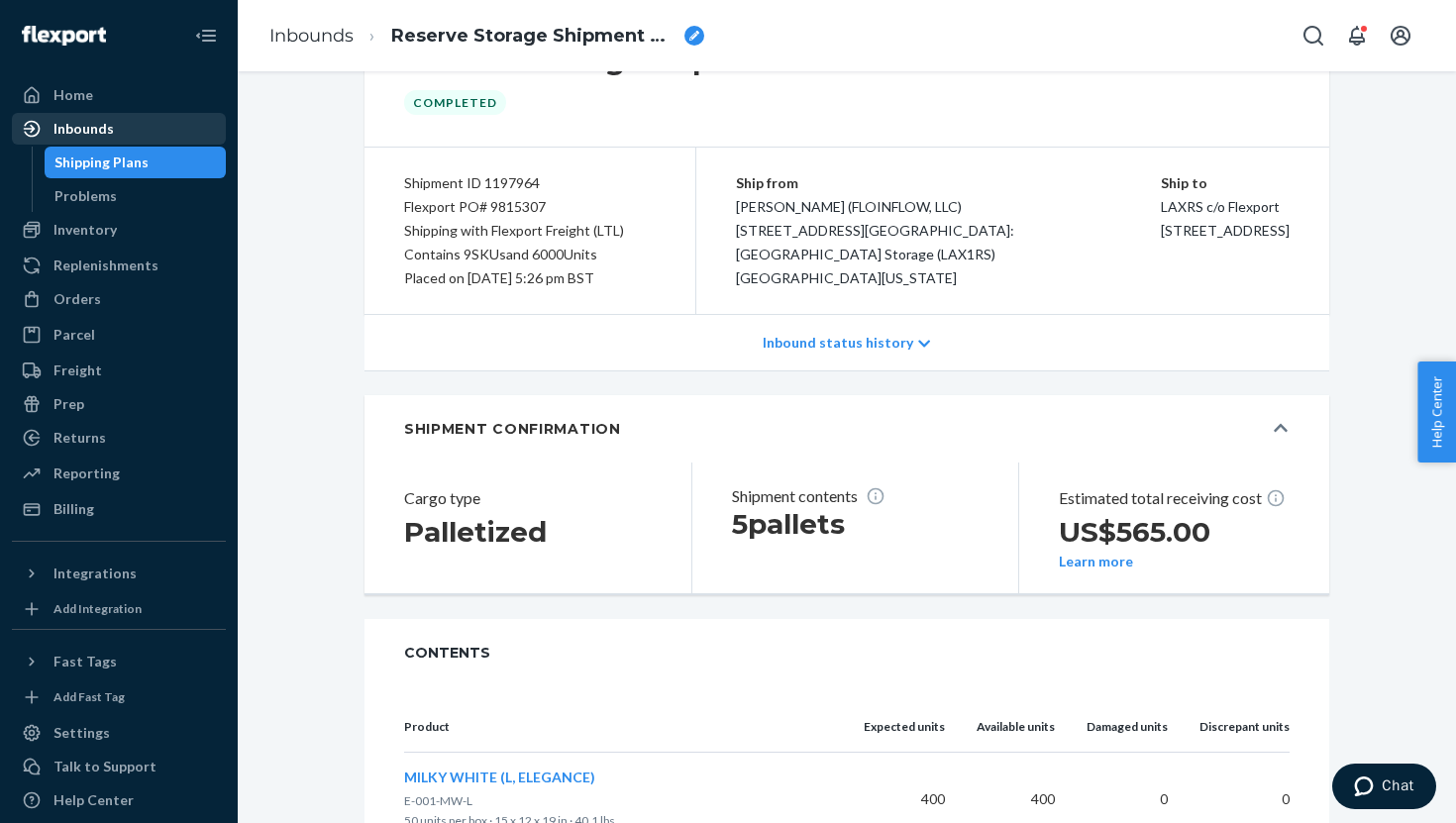 click on "Inbounds" at bounding box center (119, 129) 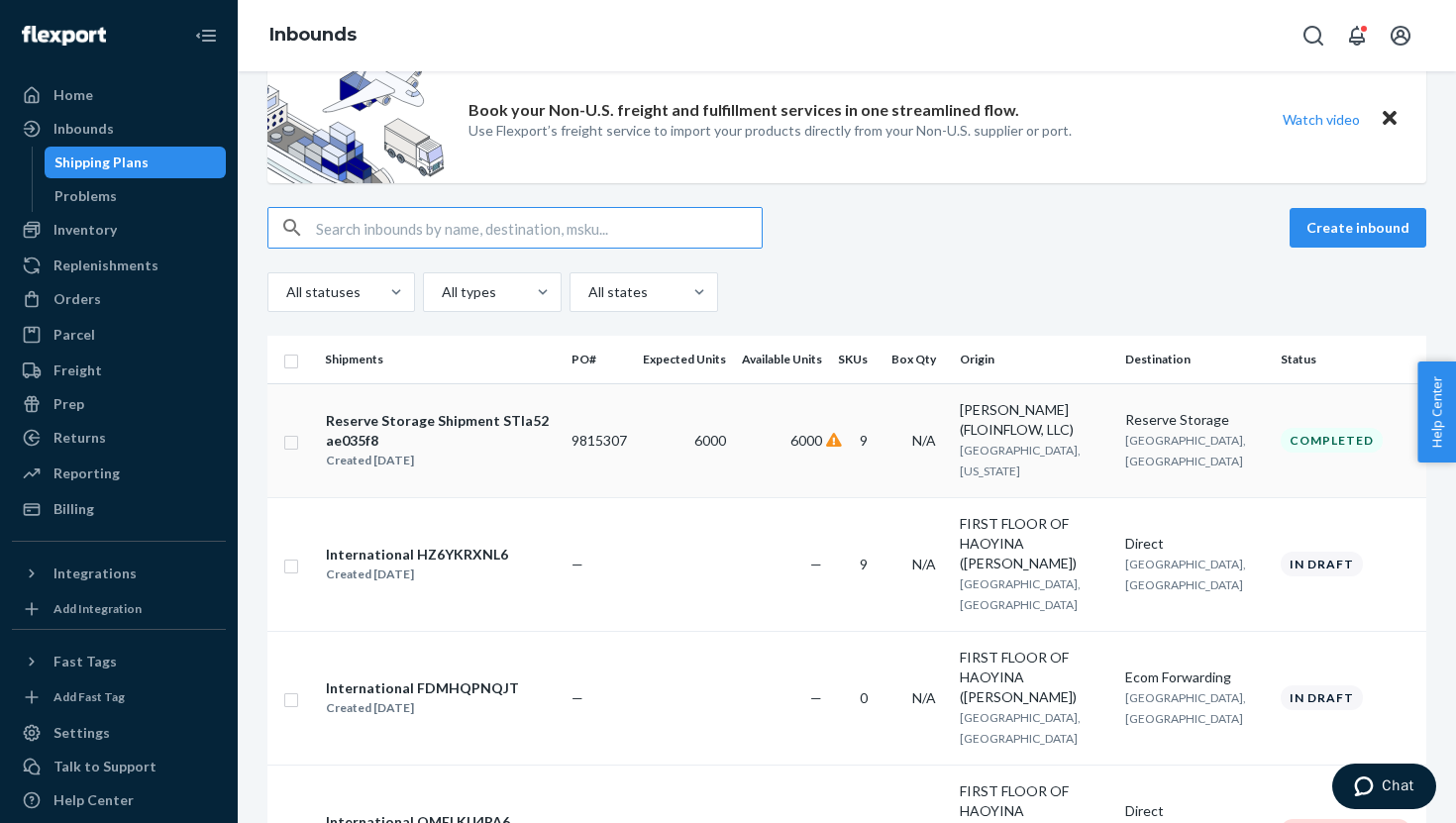 scroll, scrollTop: 44, scrollLeft: 0, axis: vertical 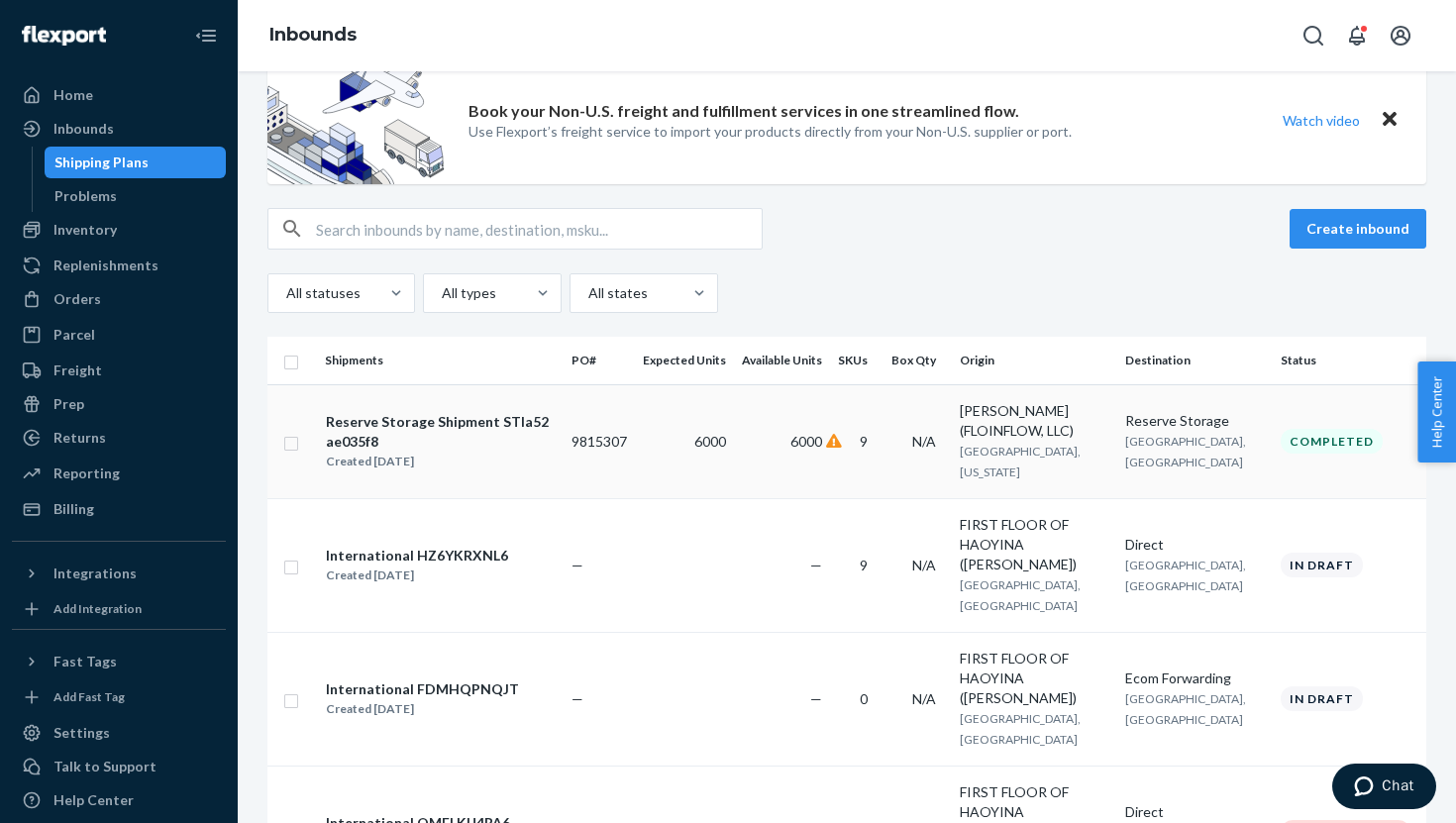 click on "Reserve Storage Shipment STIa52ae035f8" at bounding box center (440, 432) 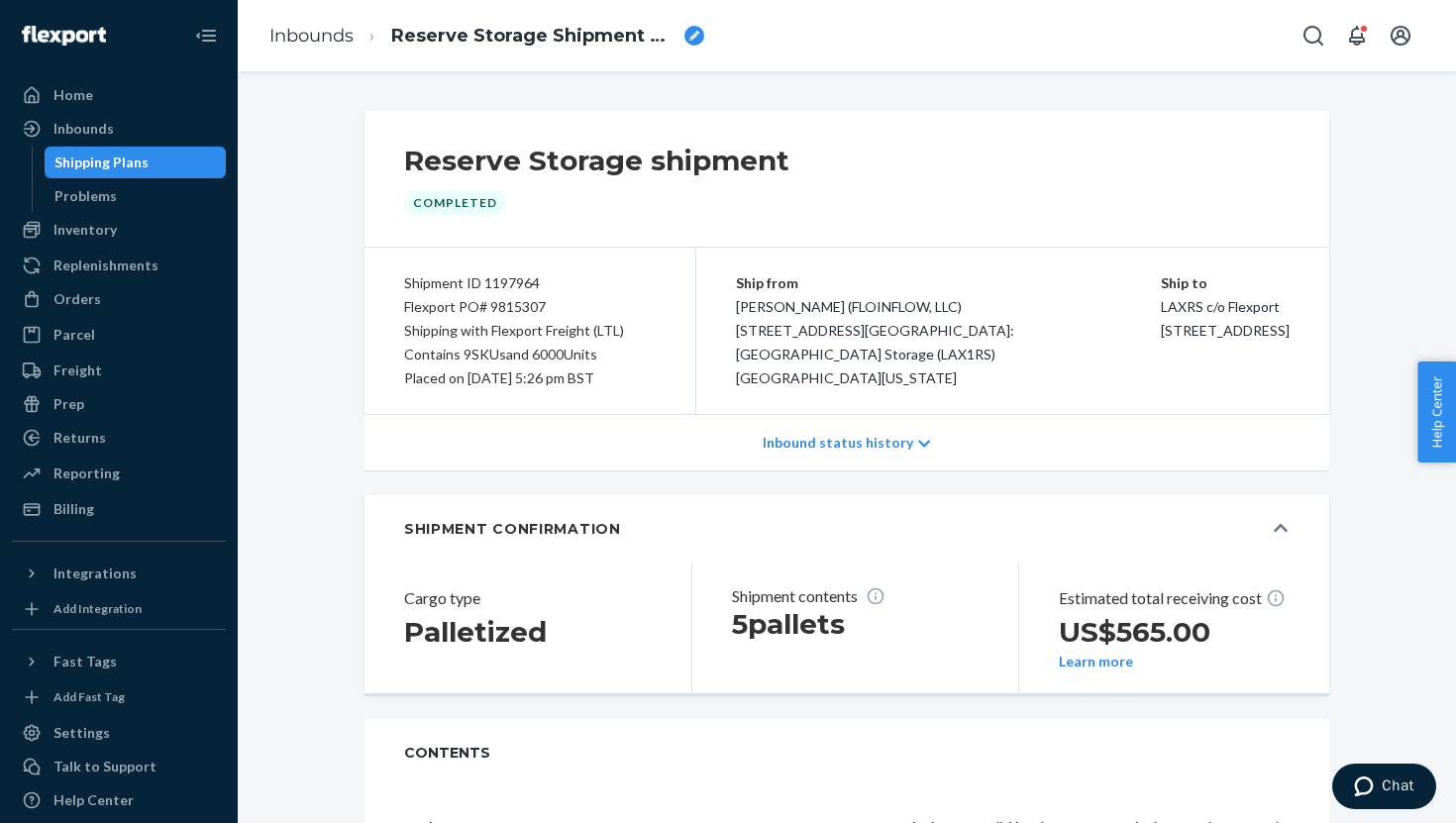 scroll, scrollTop: 52, scrollLeft: 0, axis: vertical 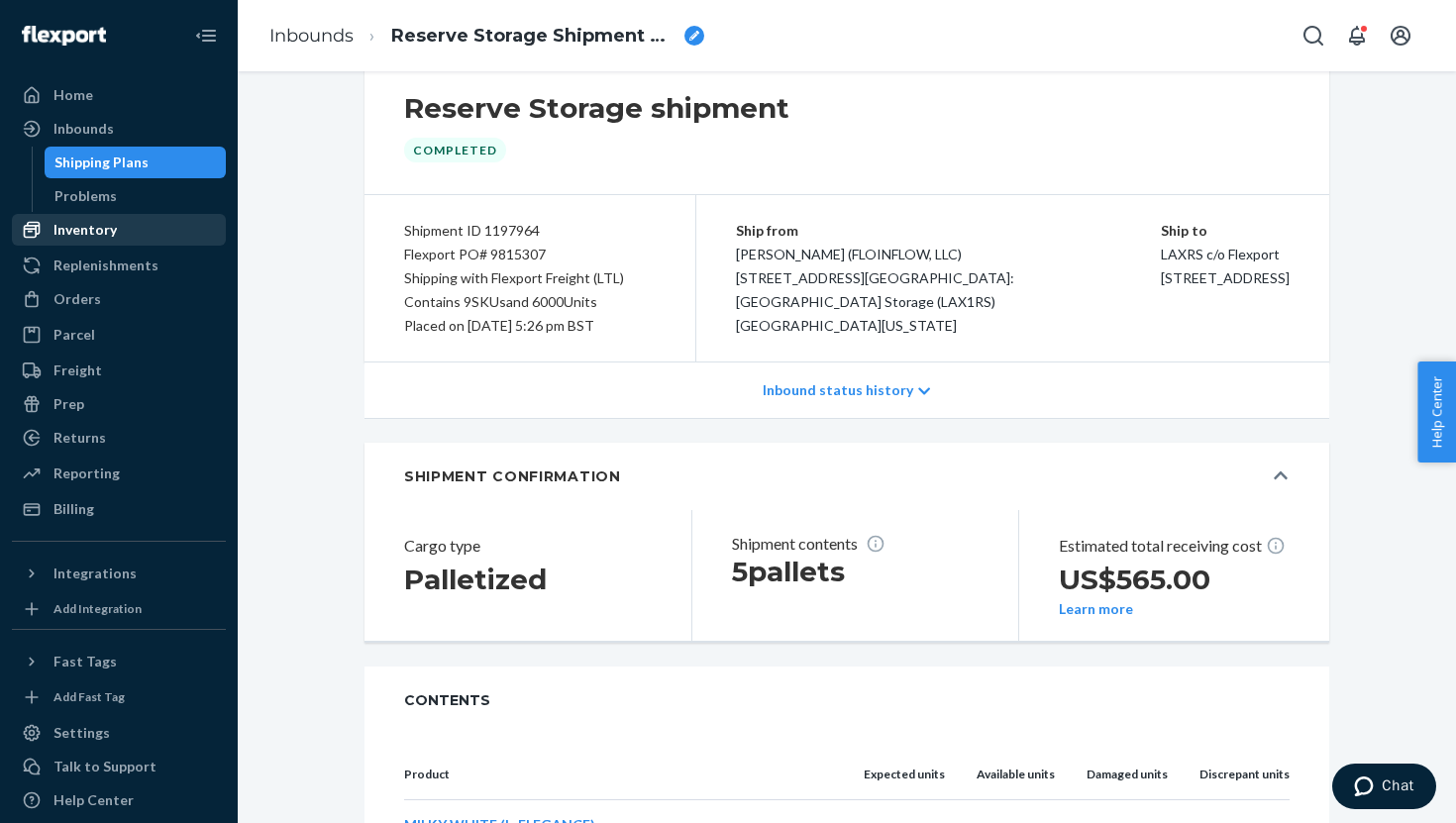 click on "Inventory" at bounding box center (119, 230) 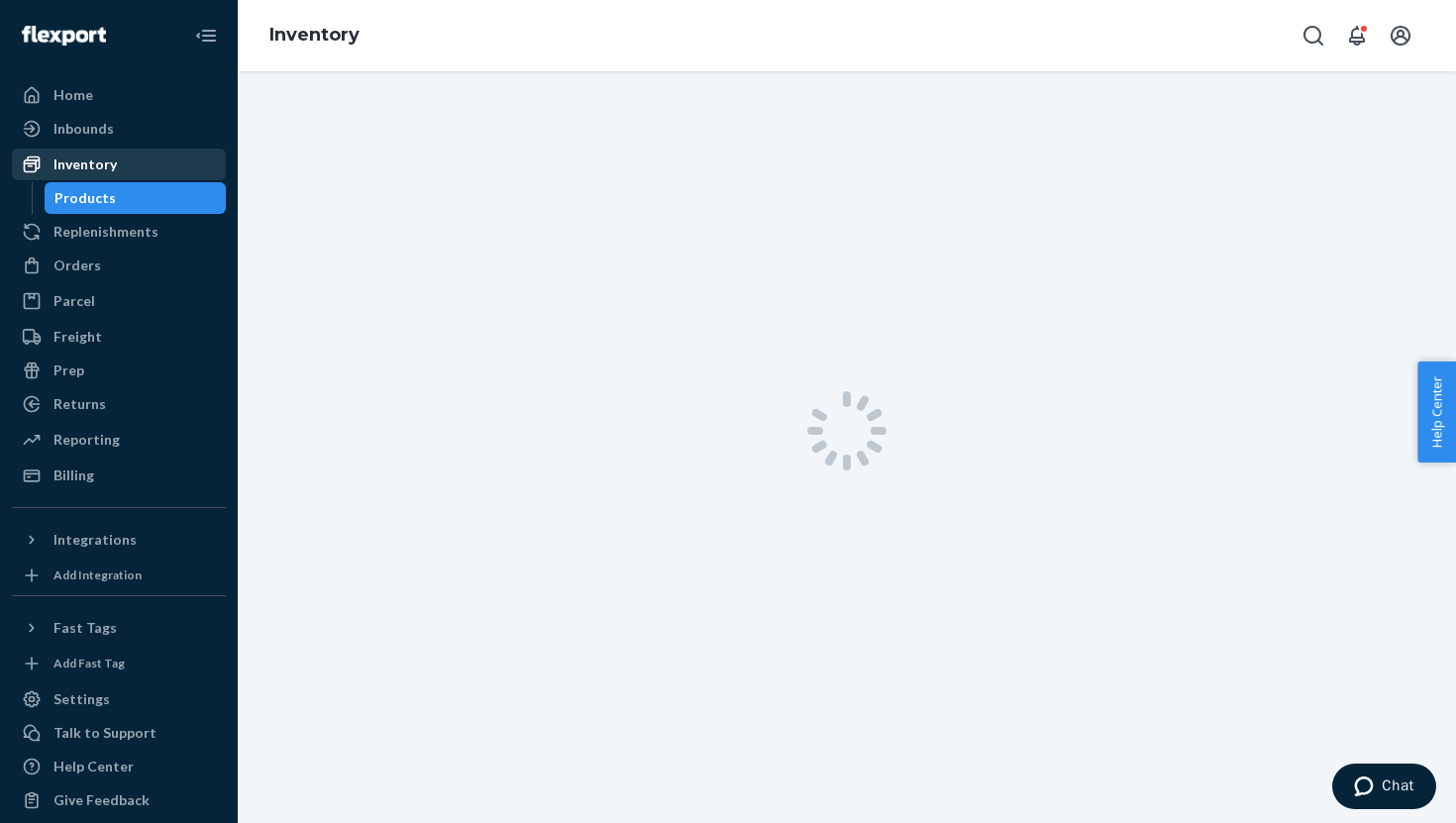 scroll, scrollTop: 0, scrollLeft: 0, axis: both 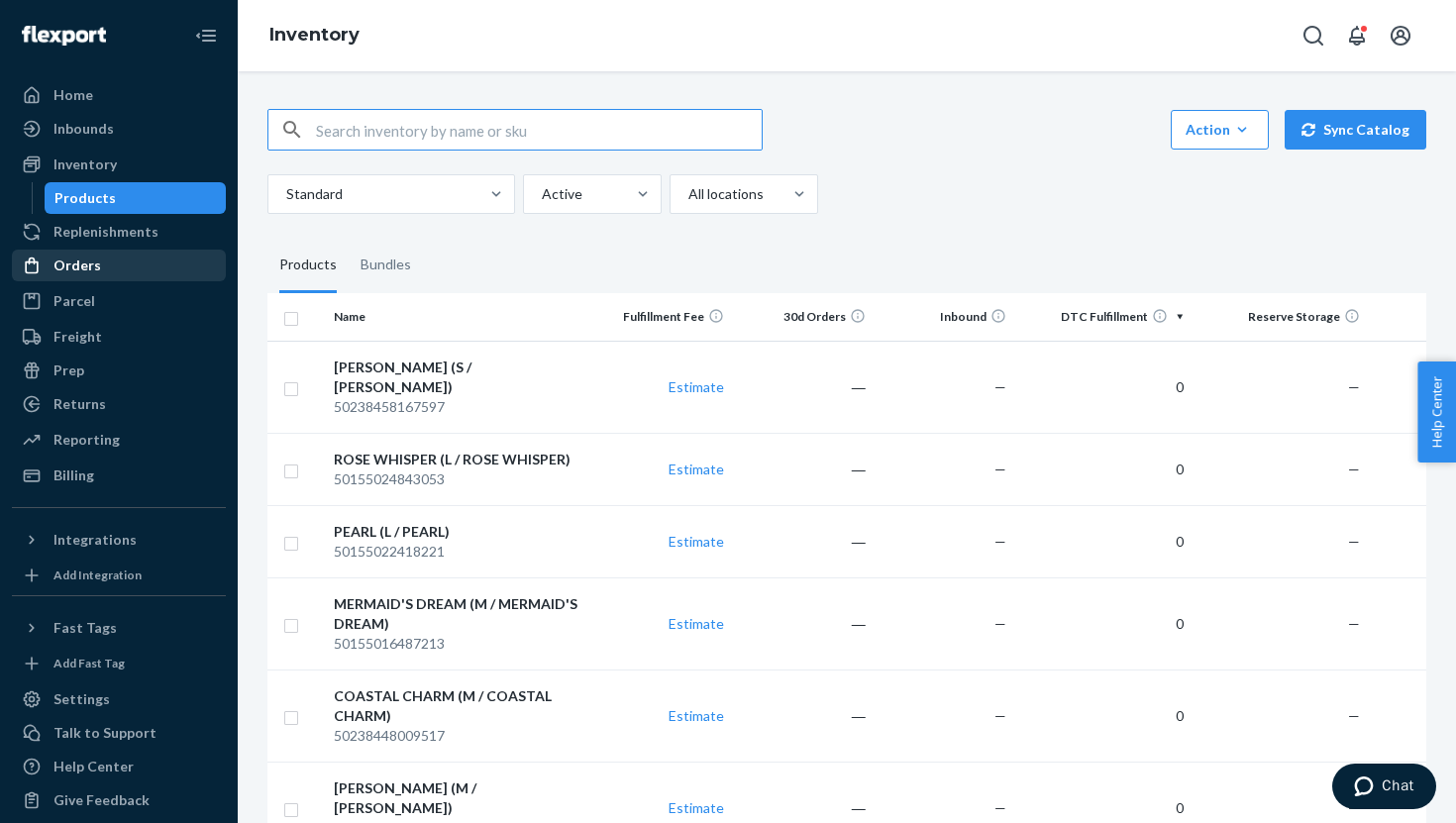 click on "Orders" at bounding box center [119, 265] 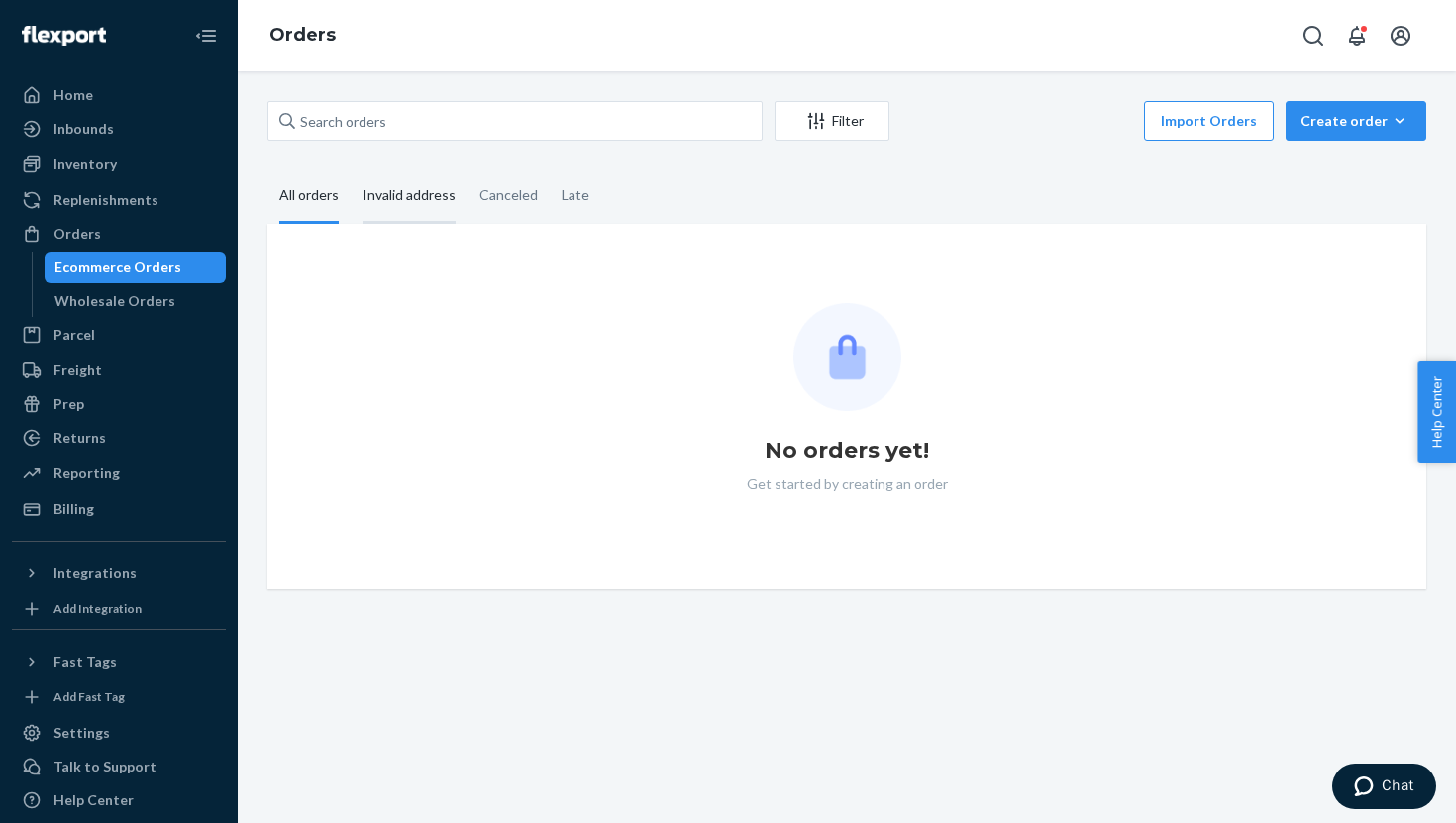 click on "Invalid address" at bounding box center [409, 196] 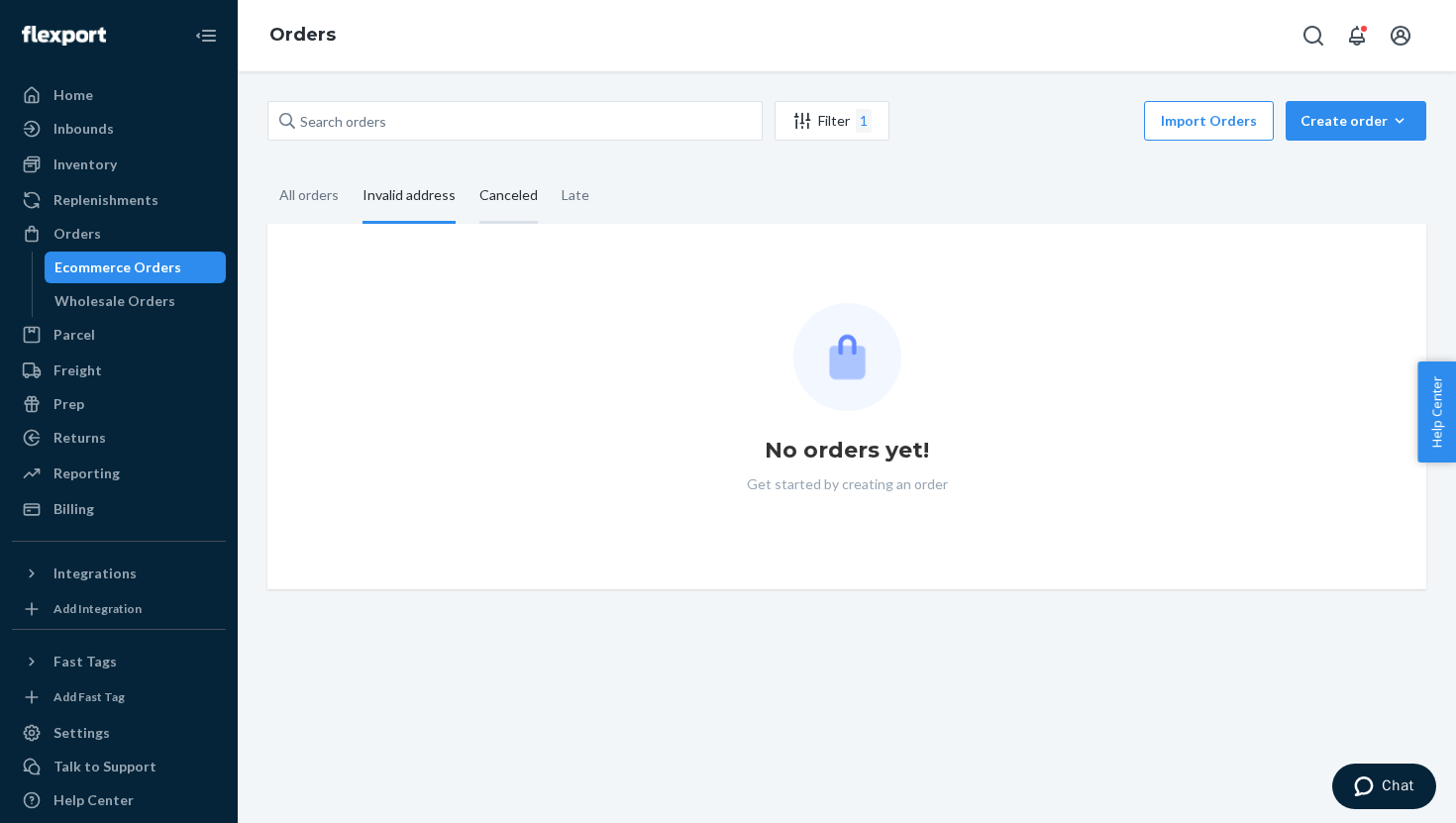click on "Canceled" at bounding box center (508, 196) 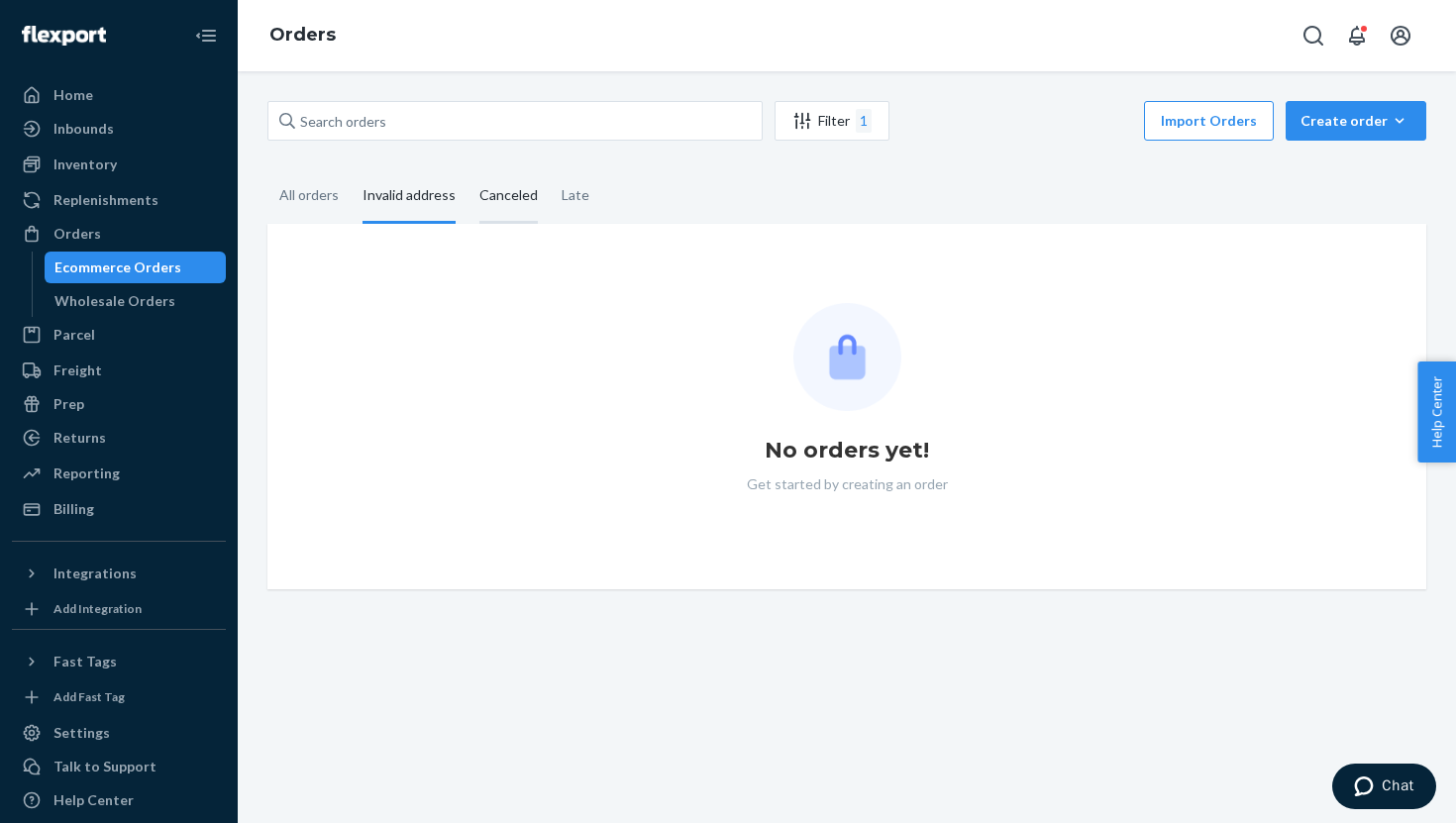click on "Canceled" at bounding box center (468, 169) 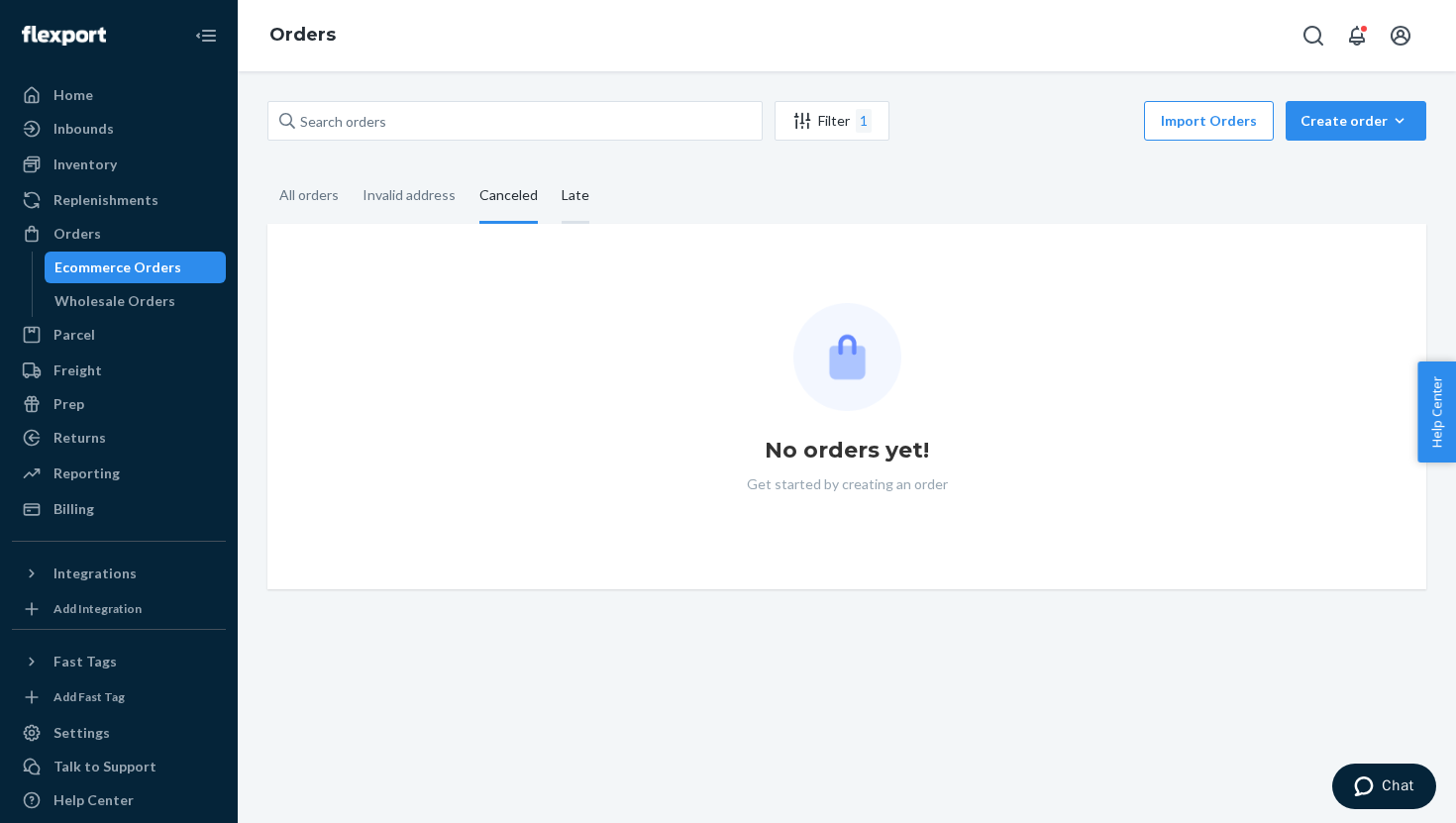 click on "Late" at bounding box center [575, 196] 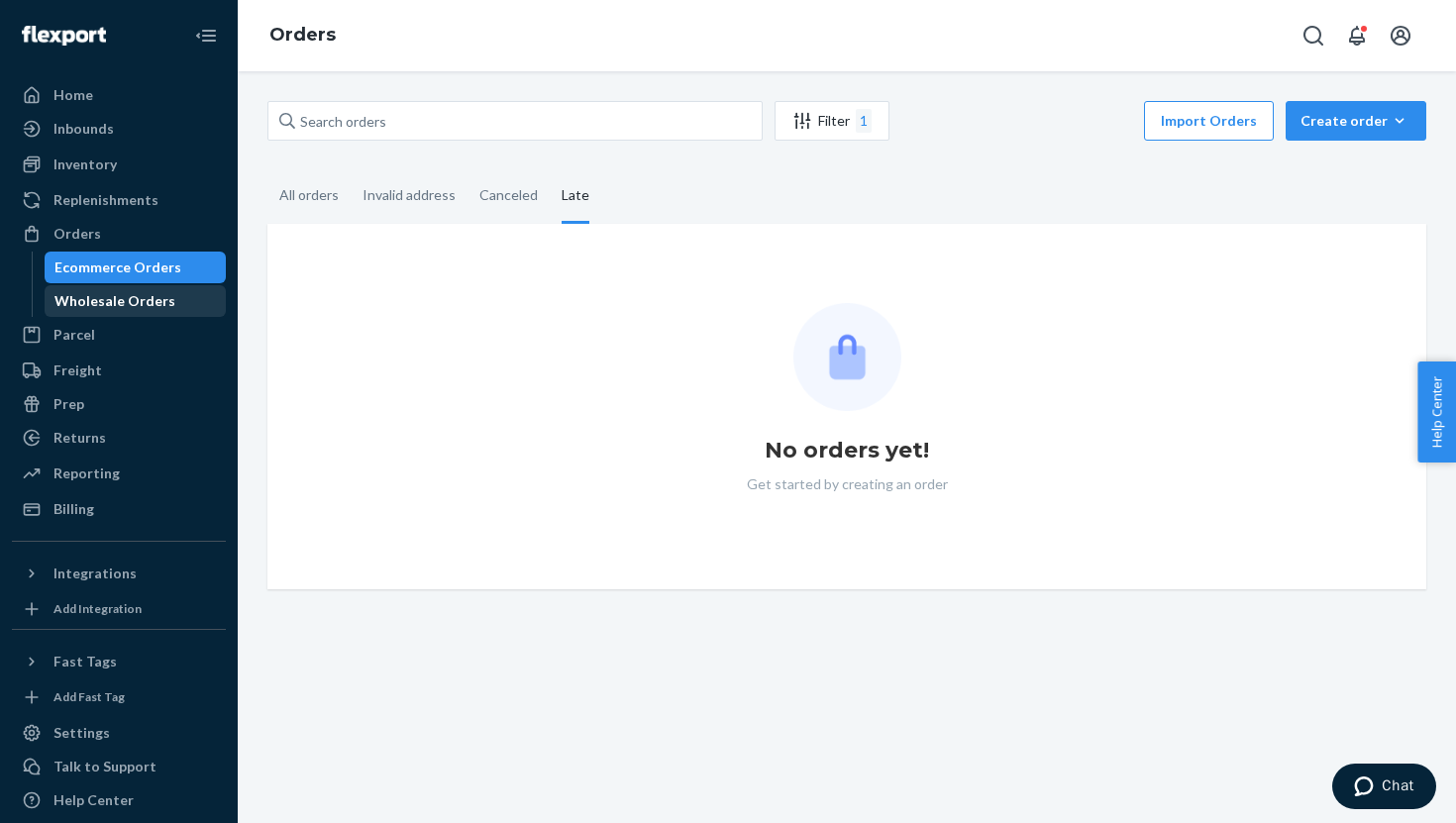 click on "Wholesale Orders" at bounding box center (115, 301) 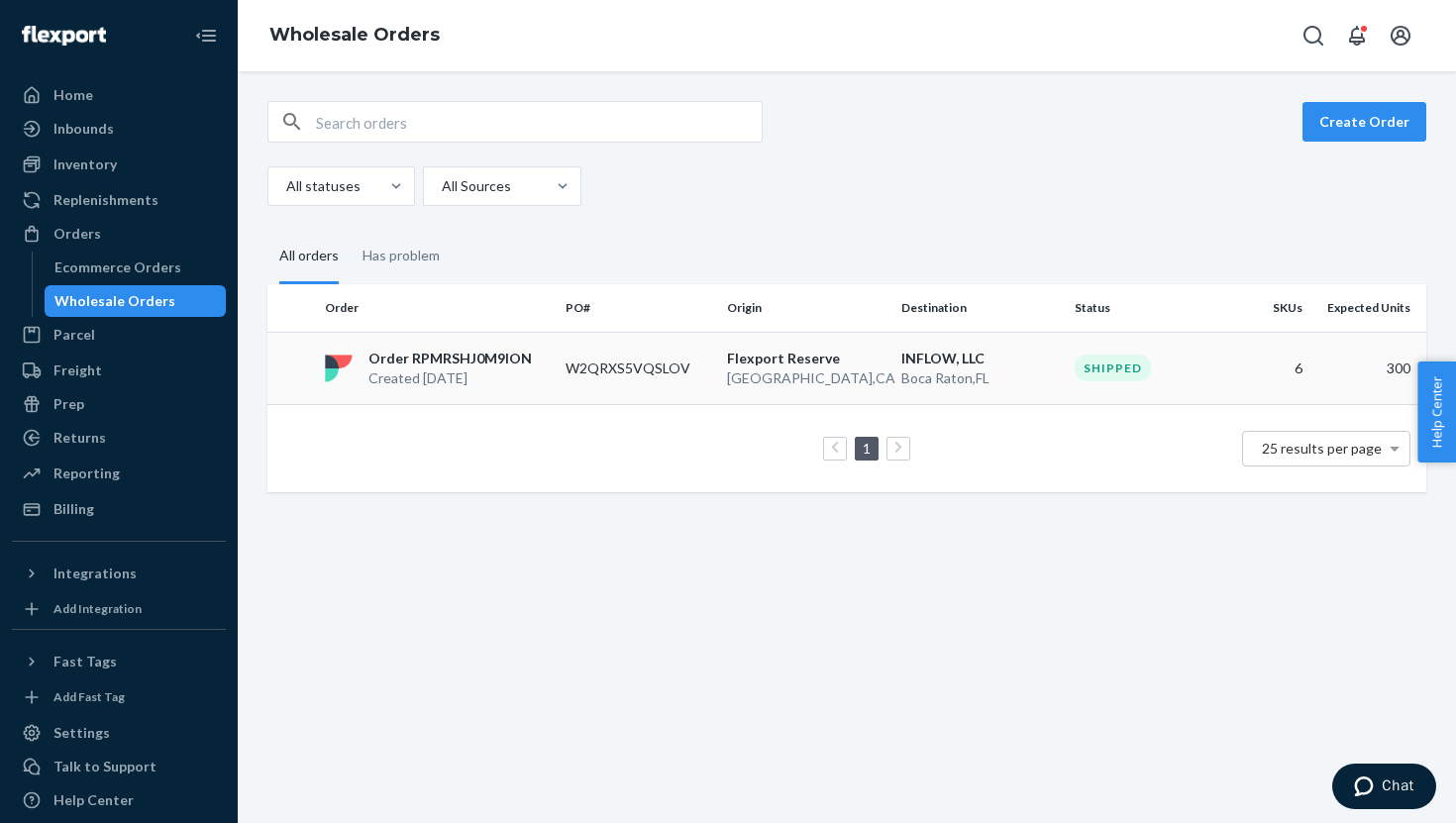 click on "Order RPMRSHJ0M9ION Created [DATE]" at bounding box center (437, 368) 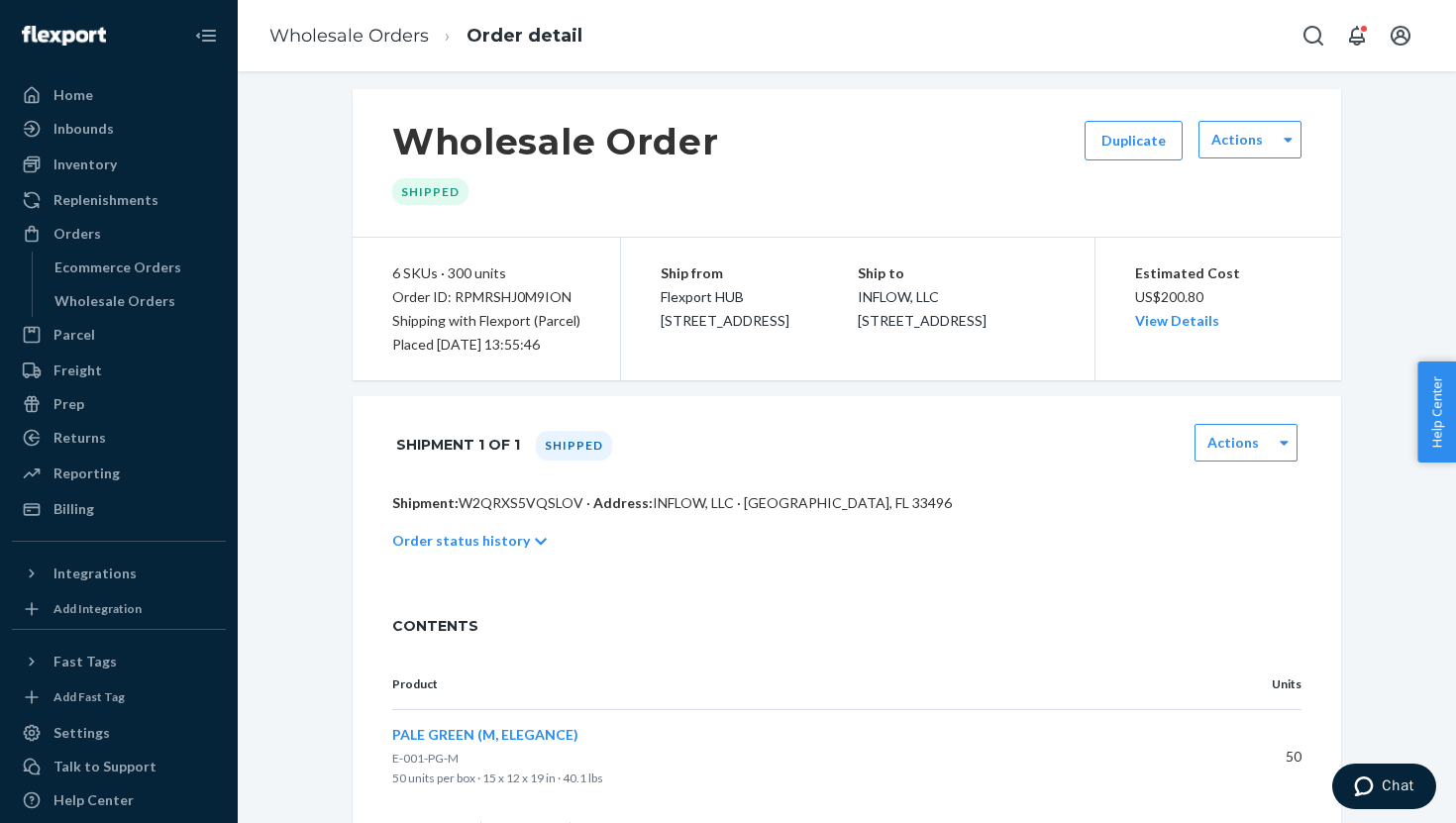 scroll, scrollTop: 9, scrollLeft: 0, axis: vertical 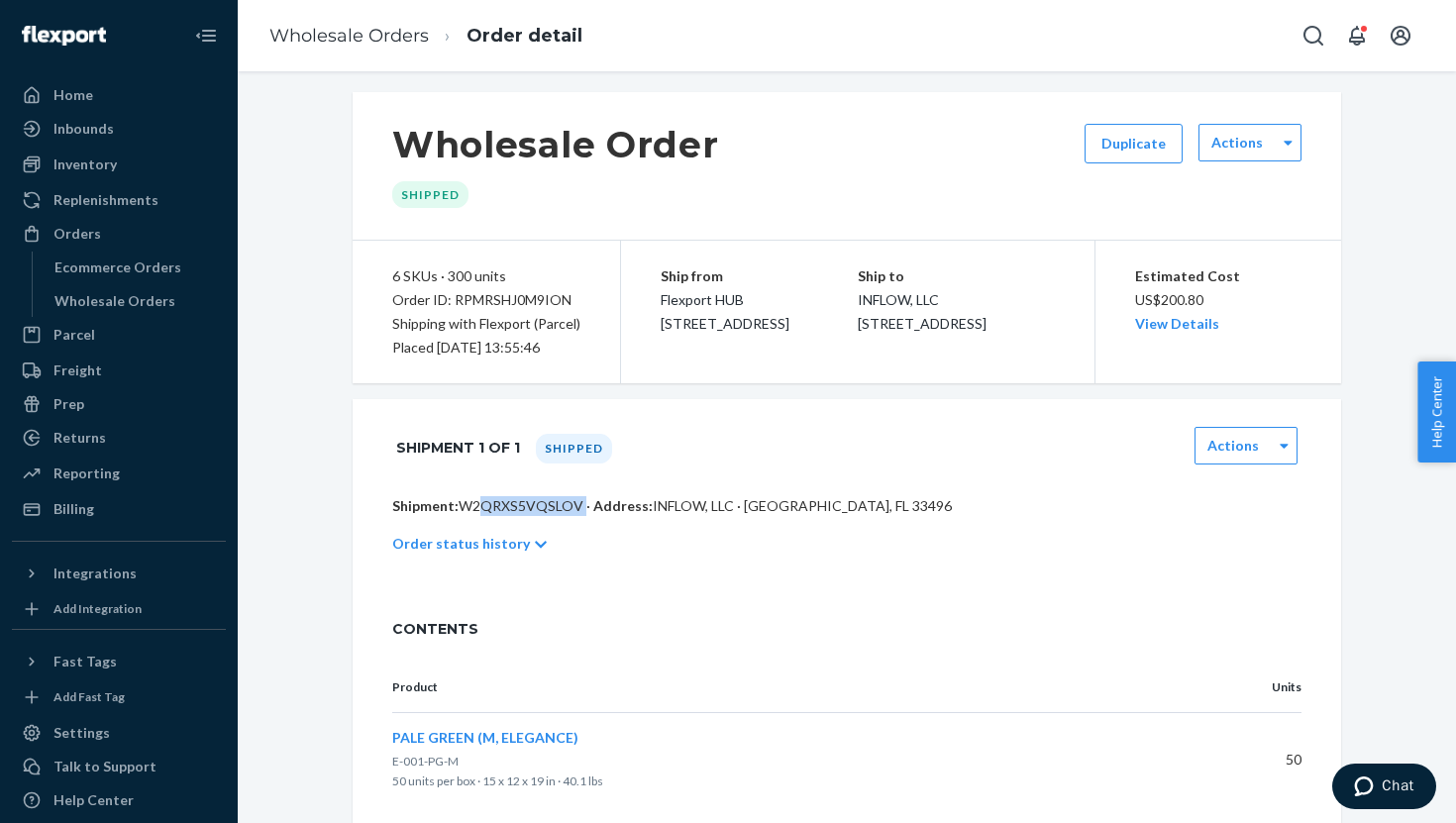 drag, startPoint x: 465, startPoint y: 508, endPoint x: 577, endPoint y: 509, distance: 112.00446 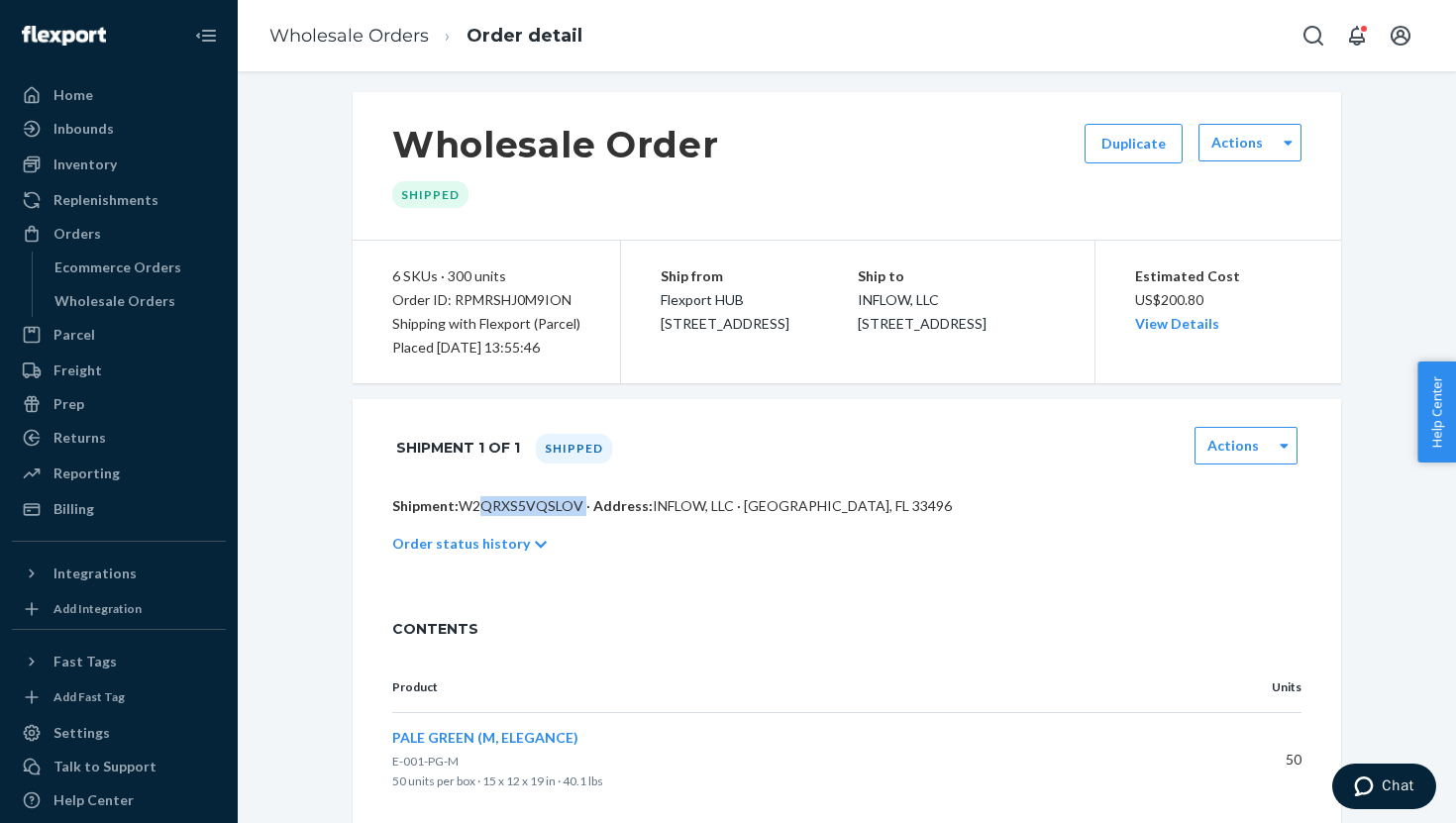 click on "Shipment:   W2QRXS5VQSLOV ·     Address:   INFLOW, LLC · [GEOGRAPHIC_DATA], FL 33496" at bounding box center (847, 506) 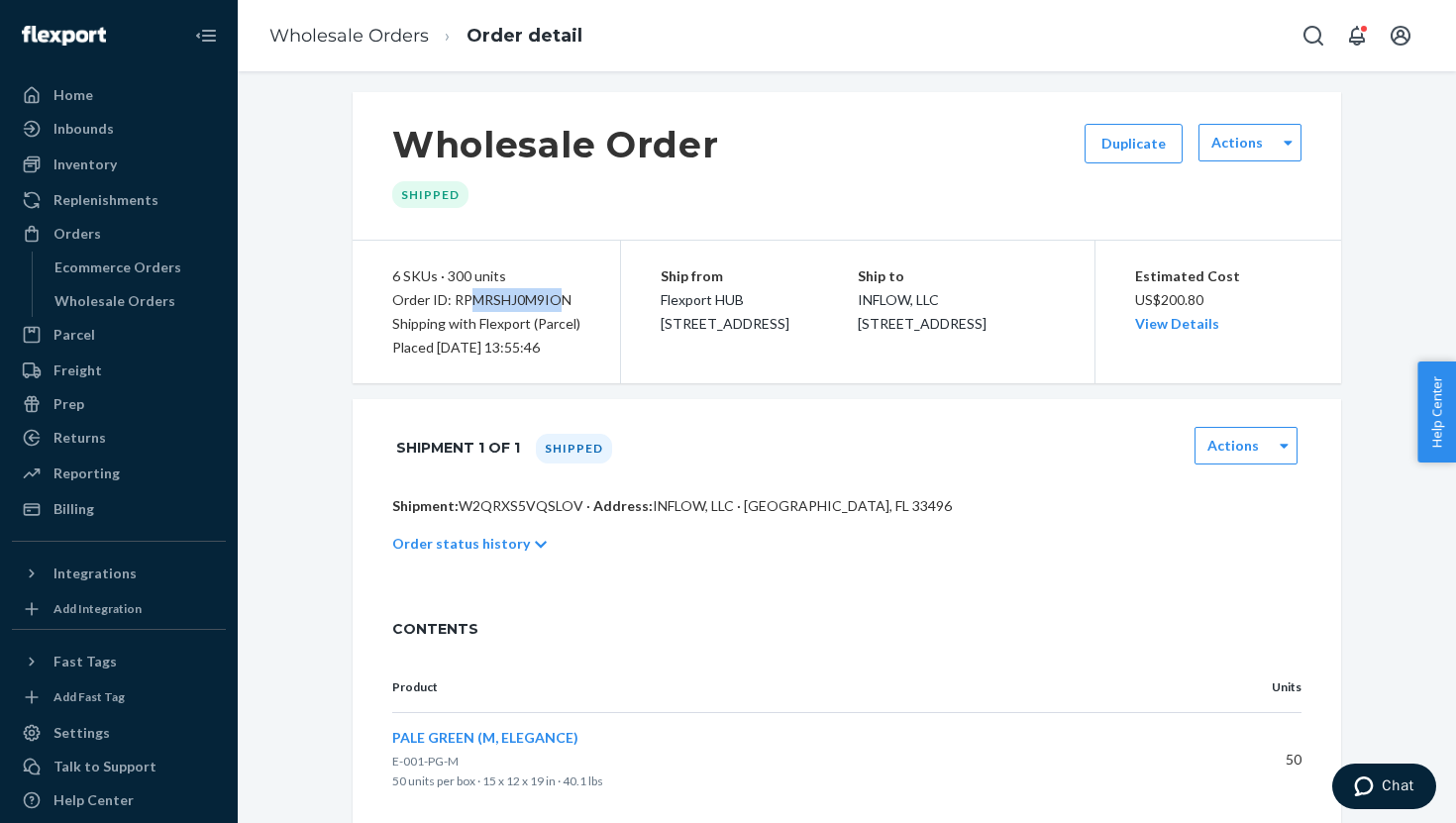 drag, startPoint x: 475, startPoint y: 301, endPoint x: 575, endPoint y: 306, distance: 100.12492 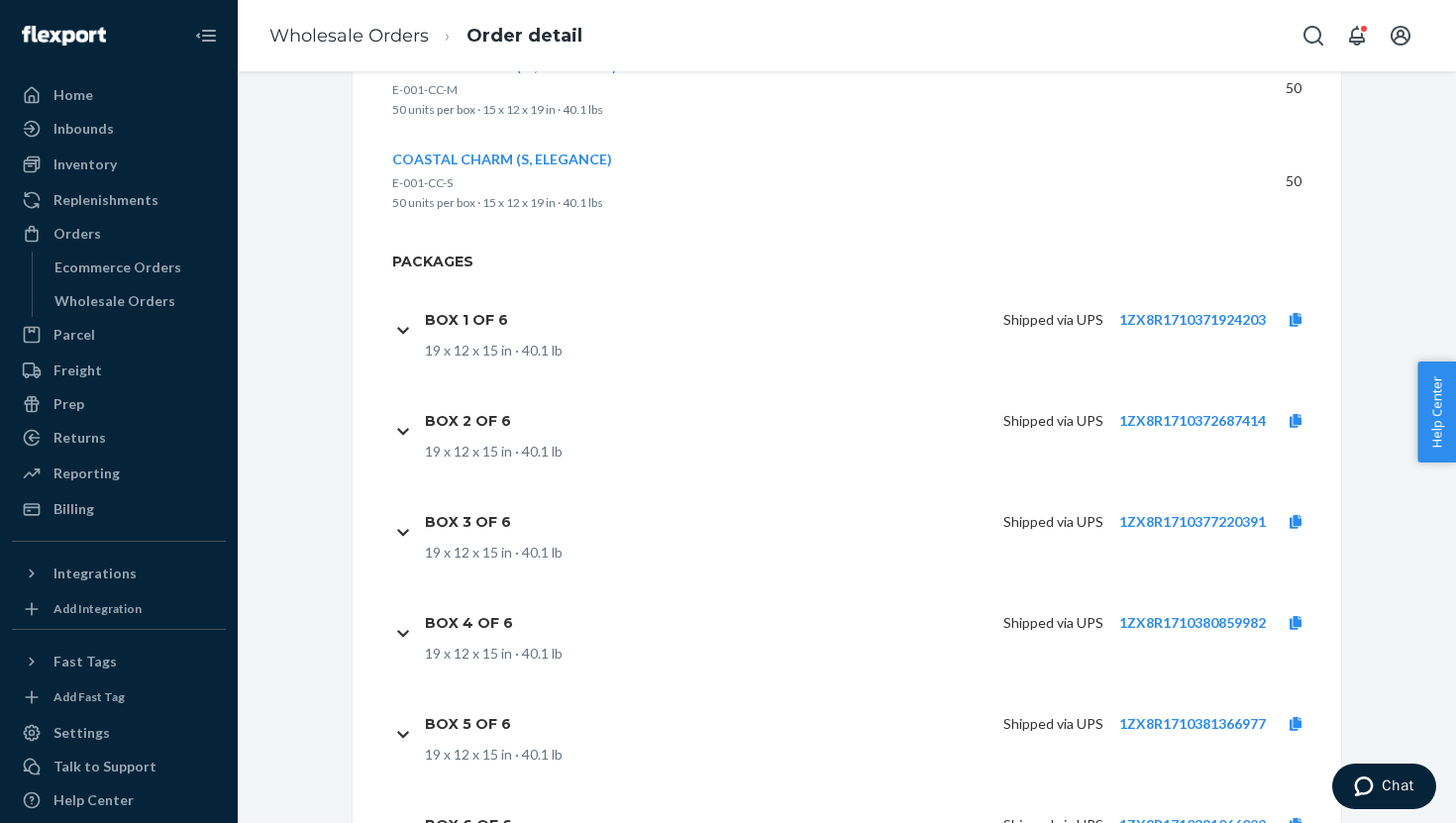 scroll, scrollTop: 1054, scrollLeft: 0, axis: vertical 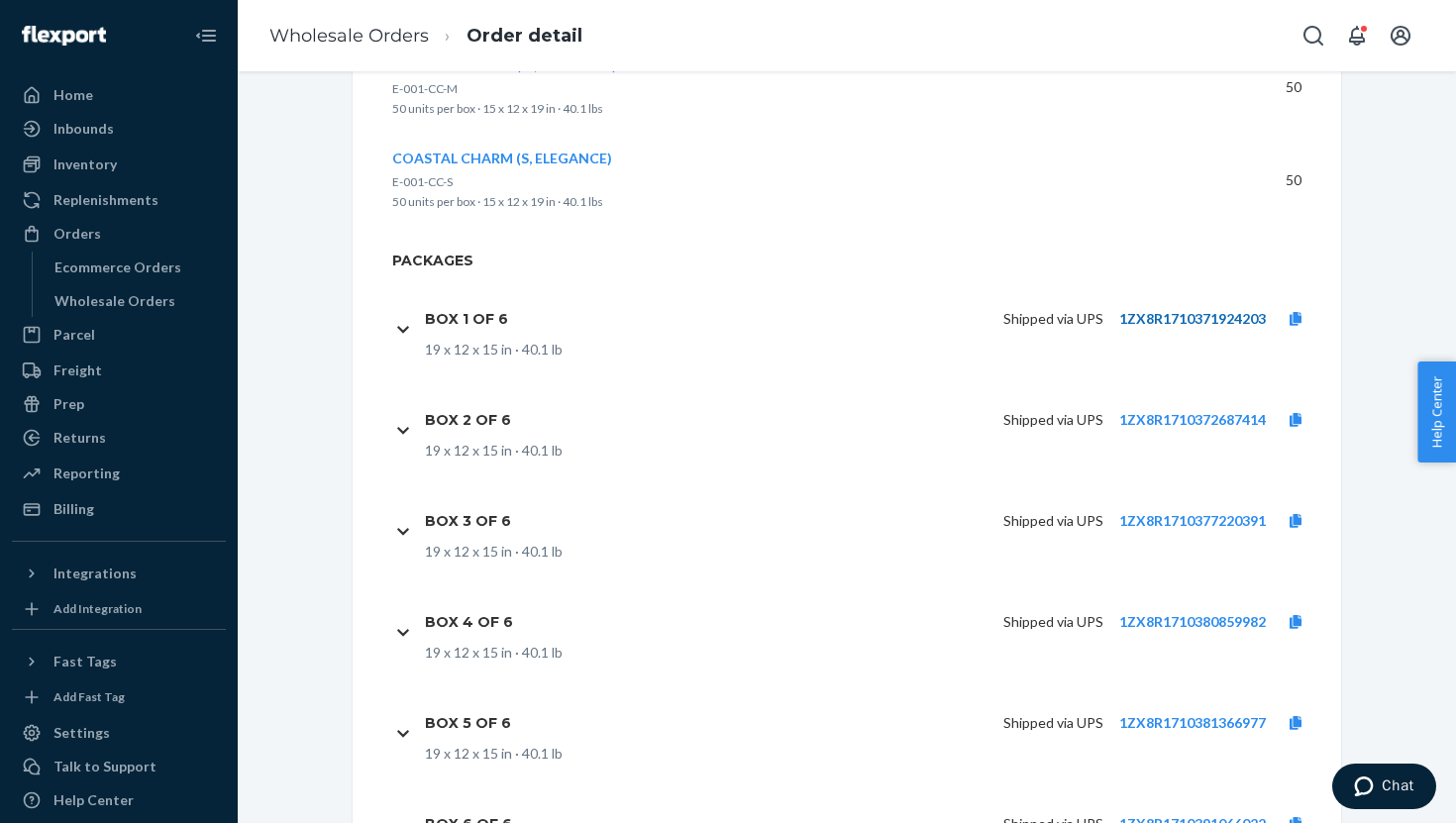 click on "1ZX8R1710371924203" at bounding box center (1193, 318) 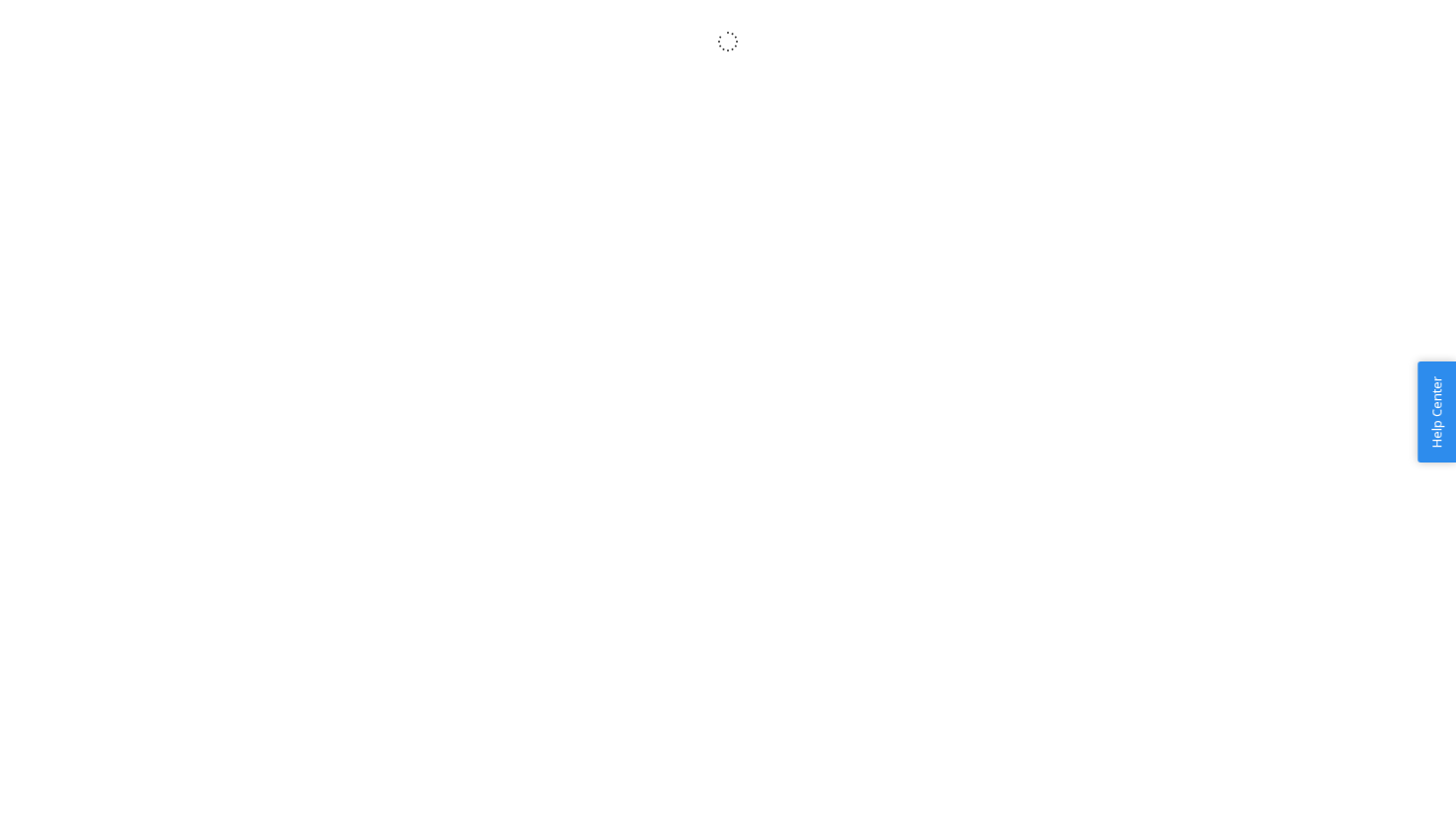 scroll, scrollTop: 0, scrollLeft: 0, axis: both 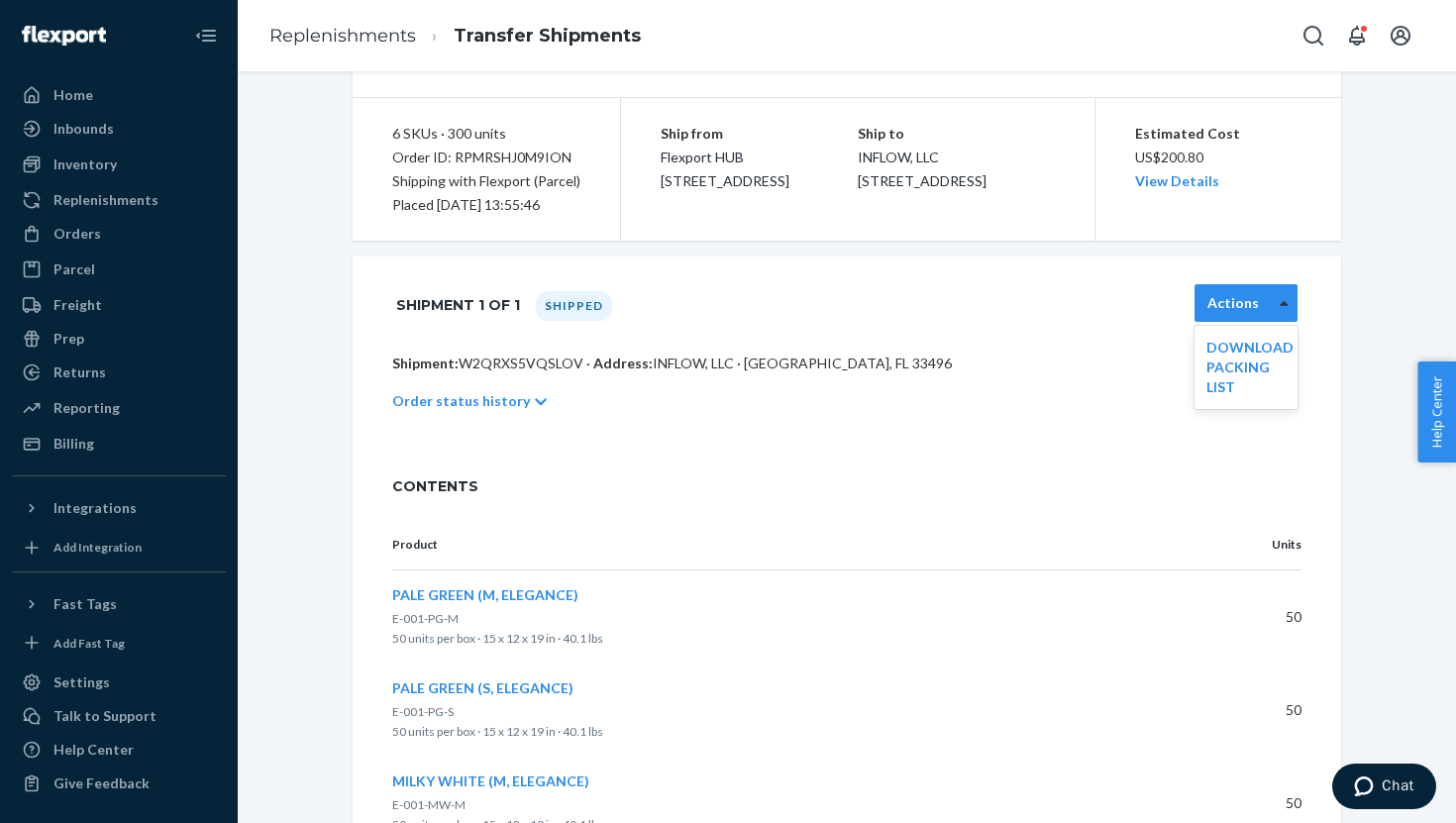 click 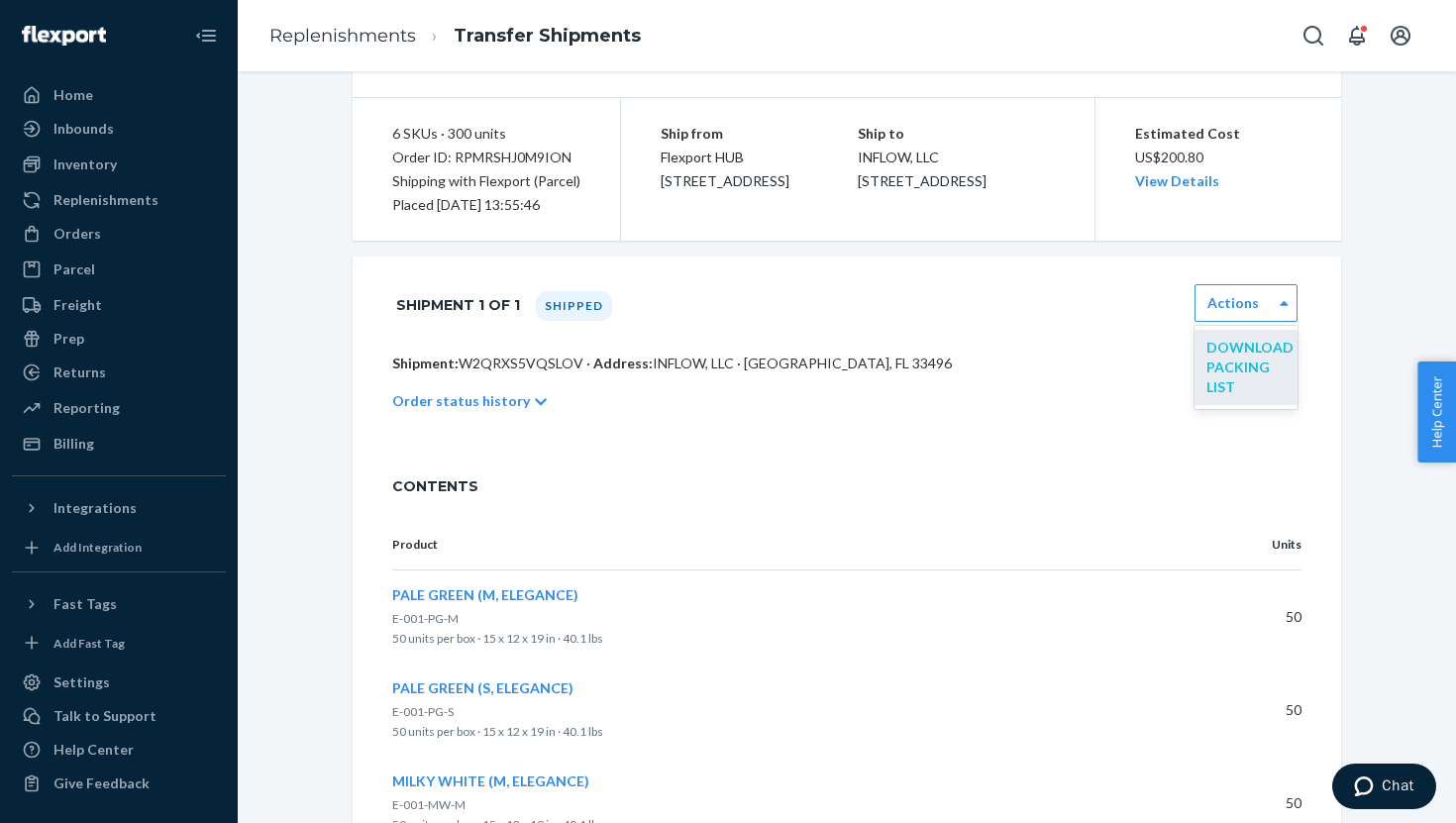click on "Download Packing List" at bounding box center (1250, 366) 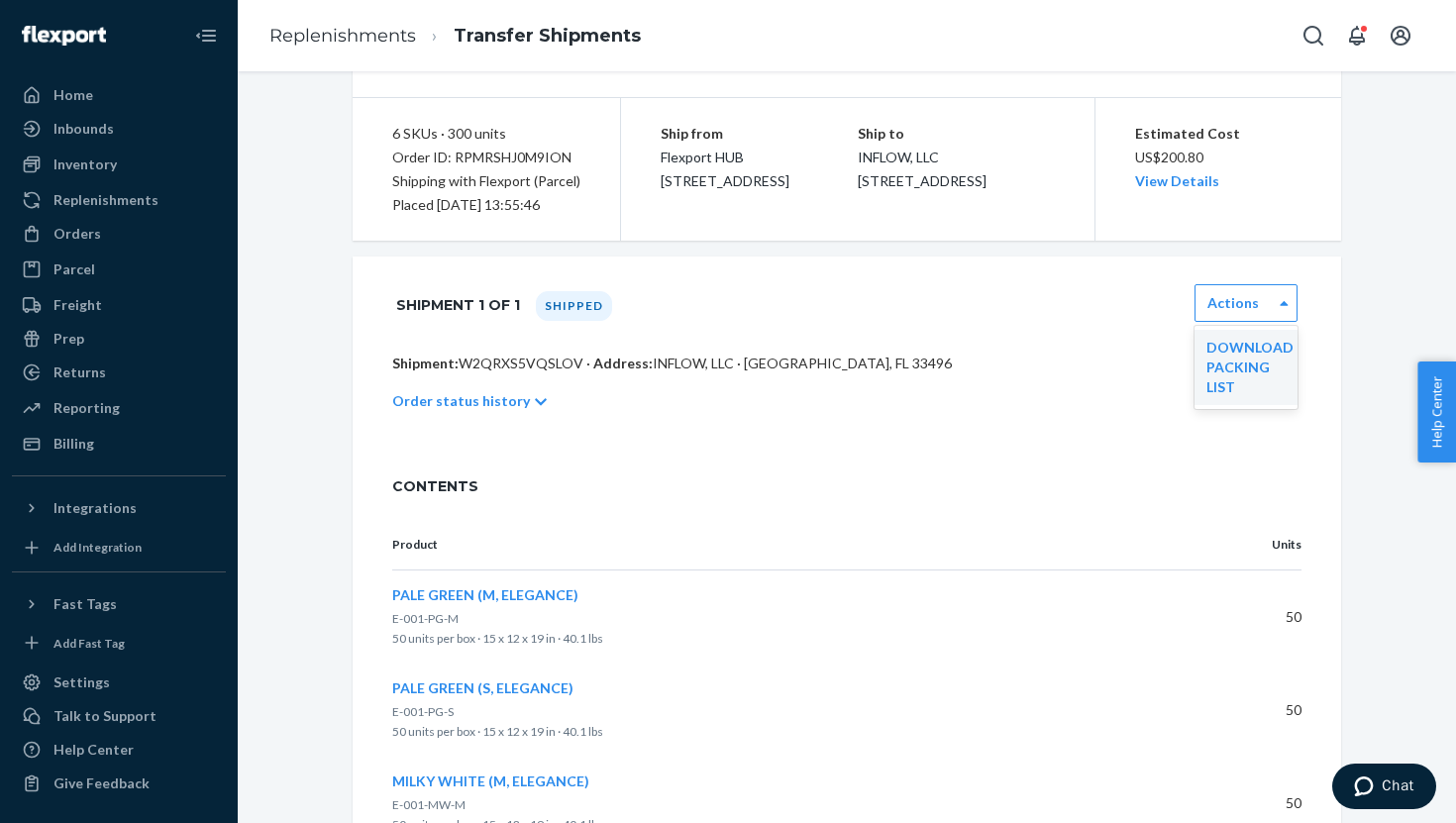 click on "Shipment:   W2QRXS5VQSLOV ·     Address:   INFLOW, LLC · [GEOGRAPHIC_DATA], FL 33496" at bounding box center [847, 363] 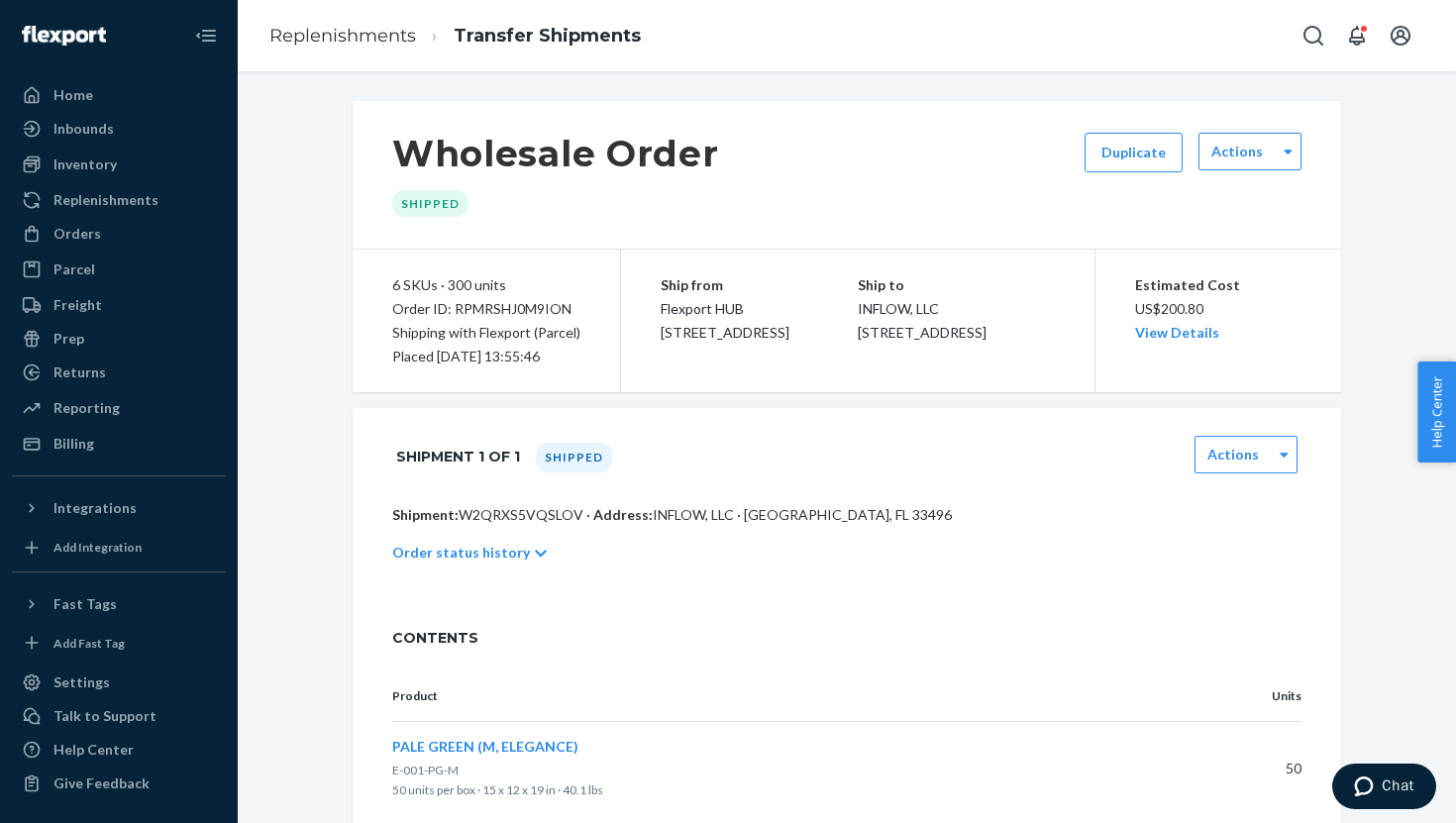 scroll, scrollTop: 1, scrollLeft: 0, axis: vertical 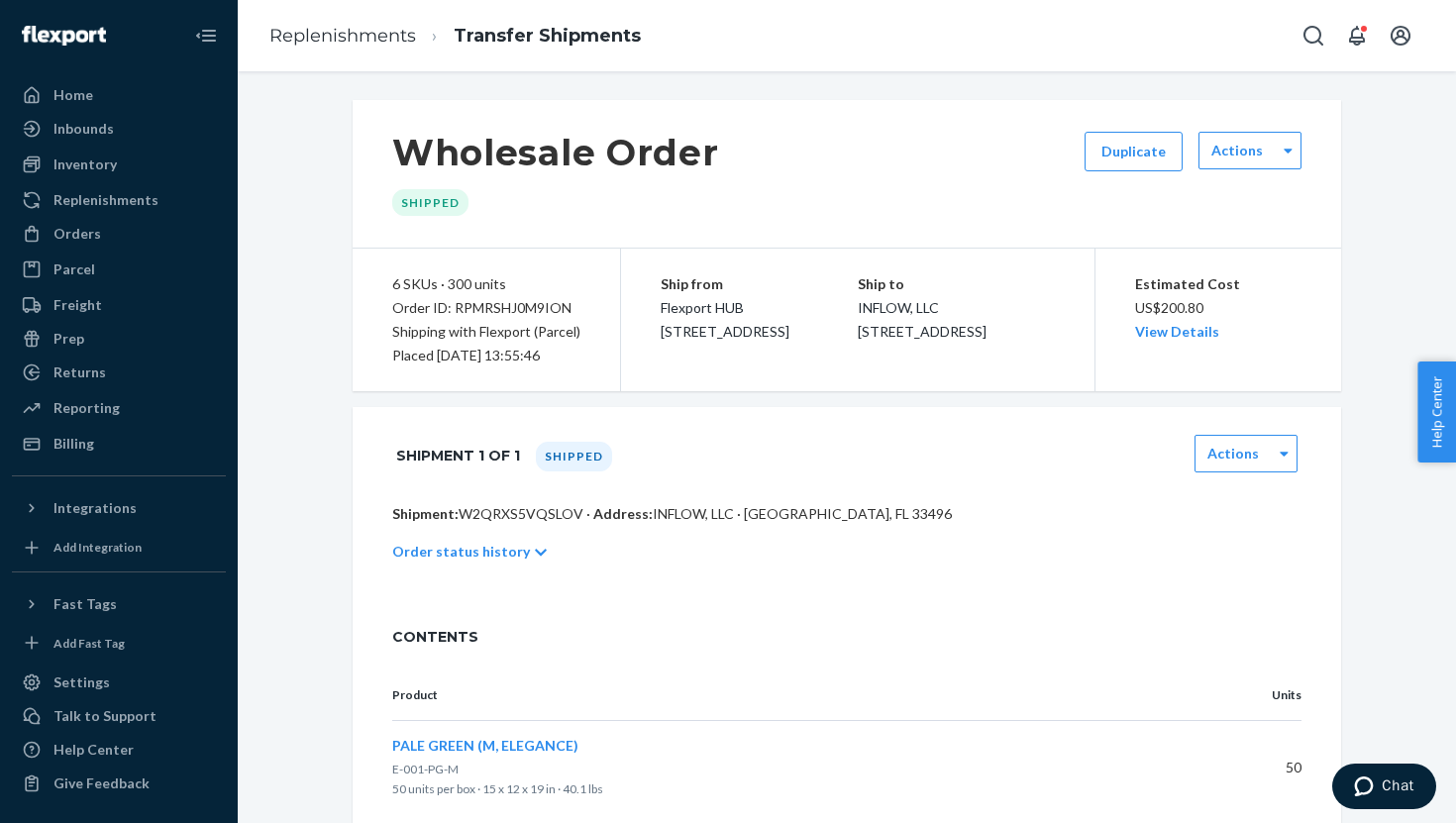 drag, startPoint x: 1025, startPoint y: 356, endPoint x: 875, endPoint y: 297, distance: 161.18623 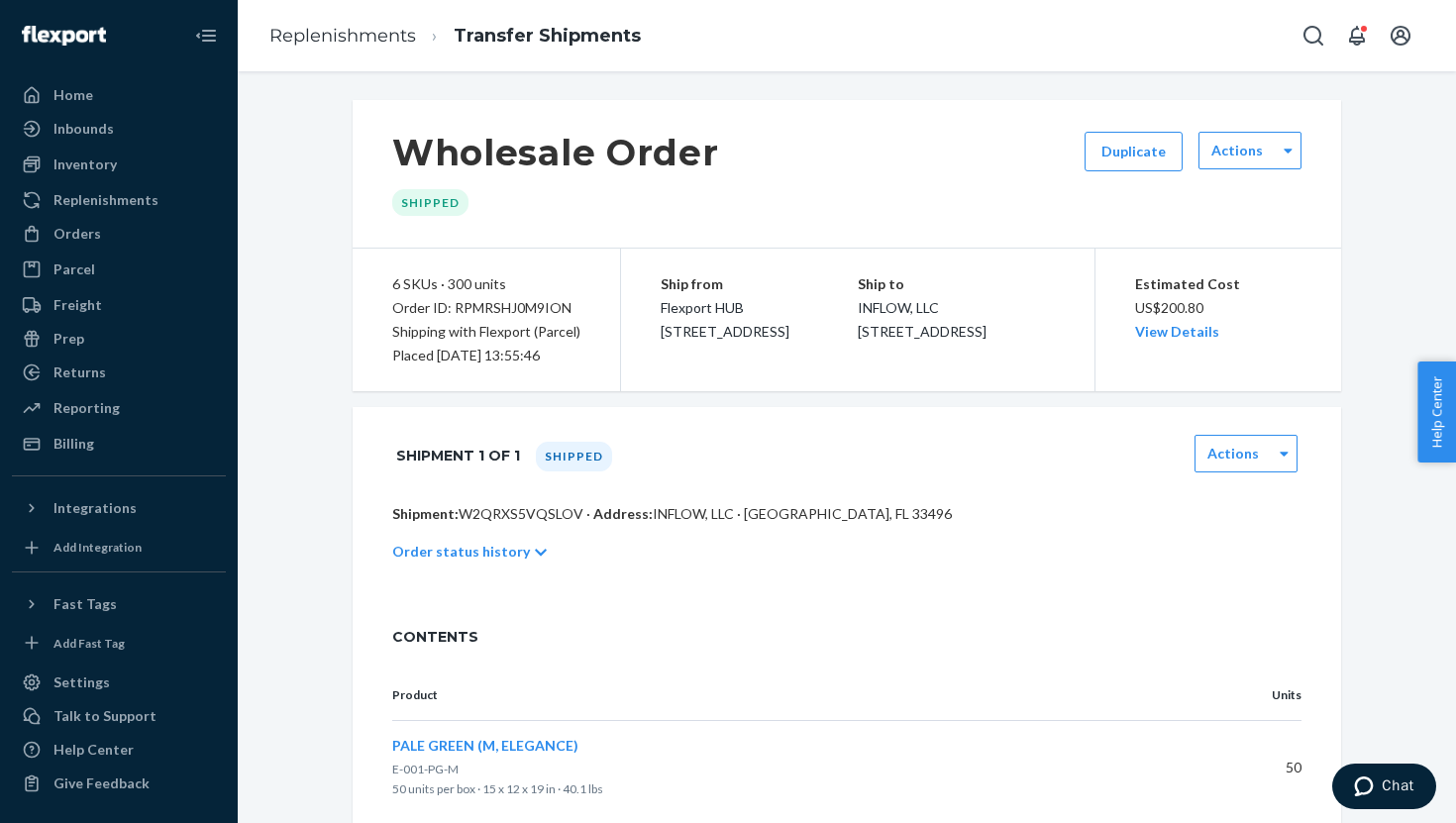 click on "Ship to INFLOW, LLC
9540 Lake Serena Dr
Boca Raton, FL 33496" at bounding box center (956, 308) 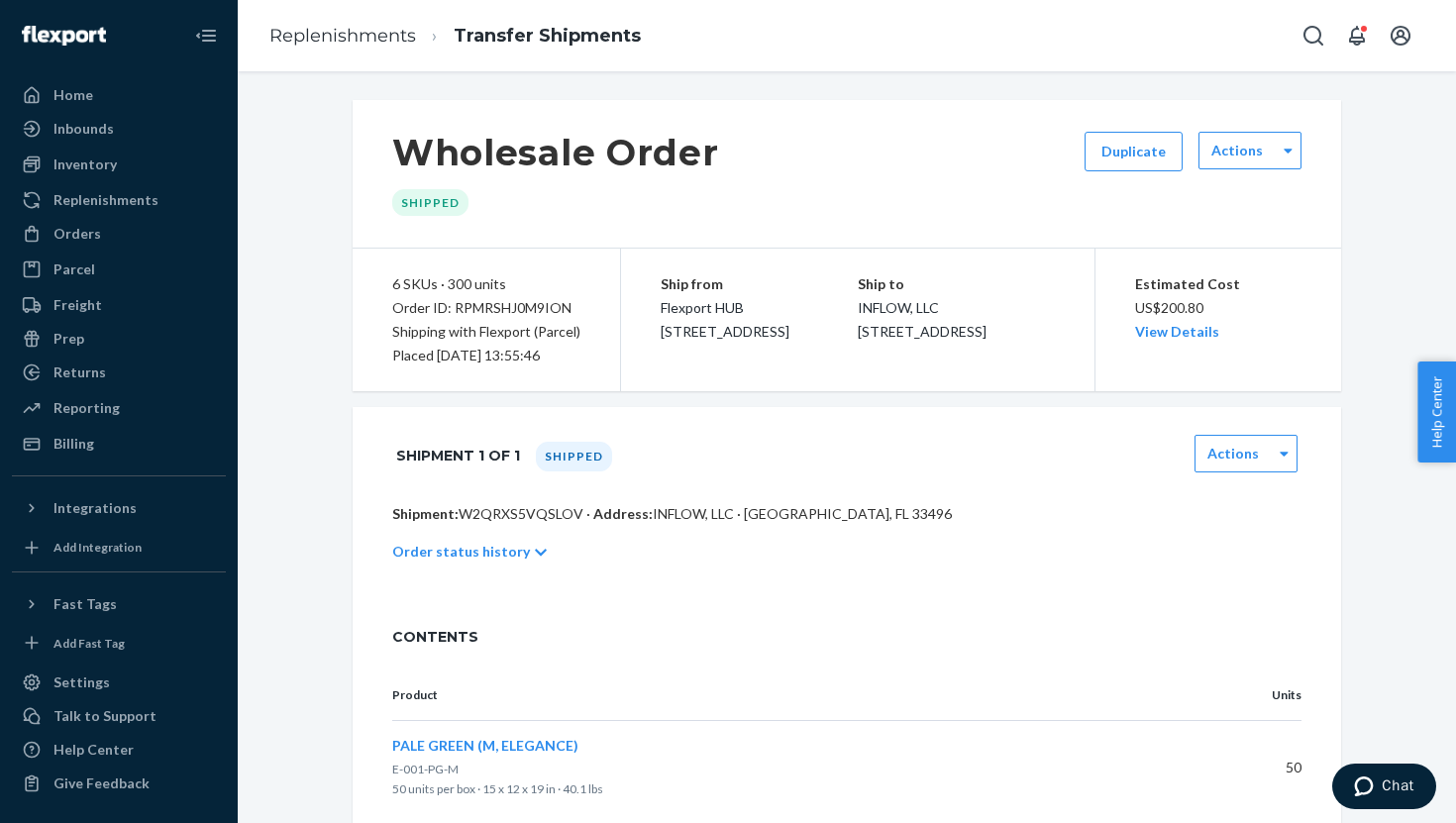 scroll, scrollTop: 64, scrollLeft: 0, axis: vertical 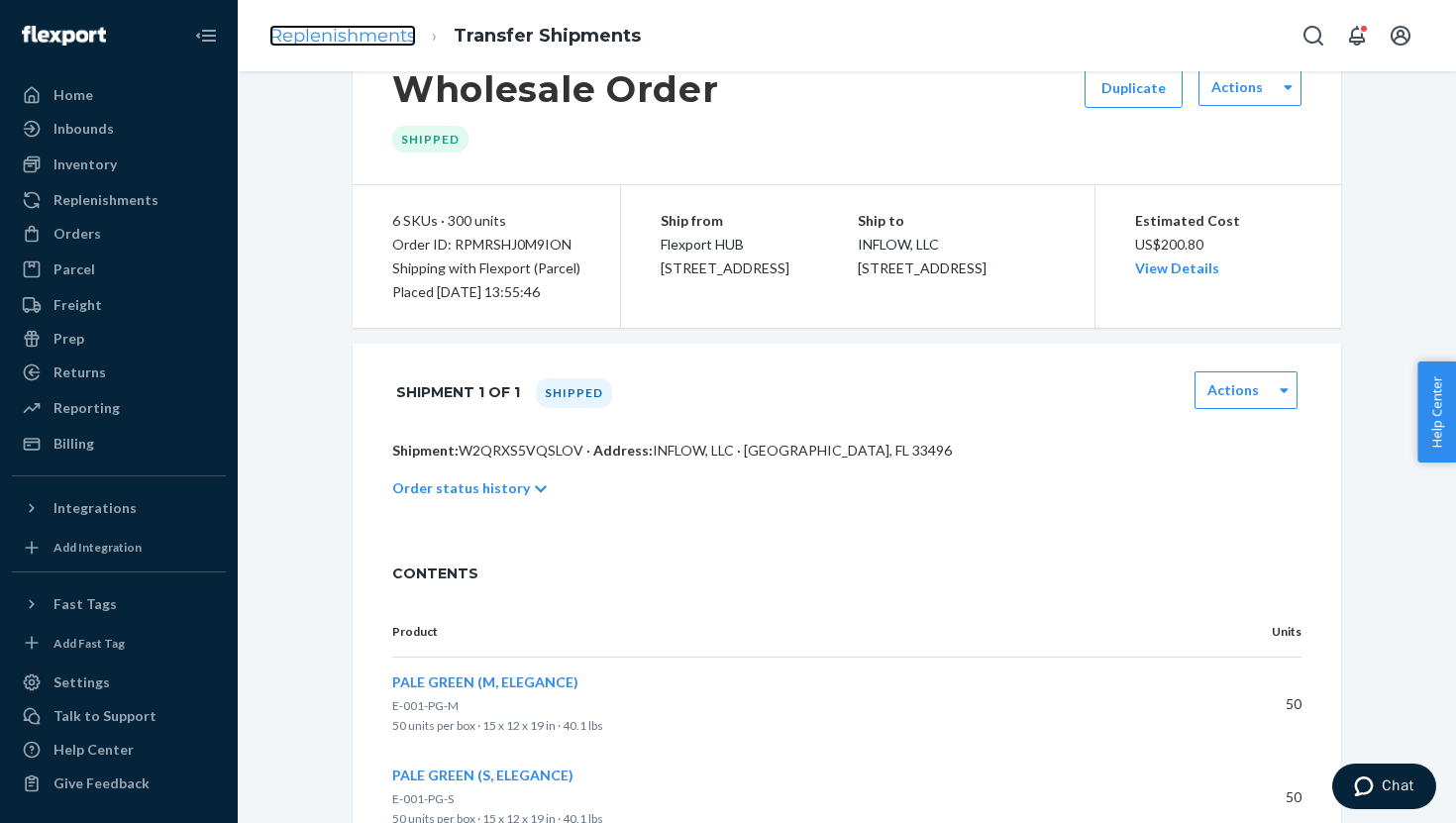 click on "Replenishments" at bounding box center (343, 36) 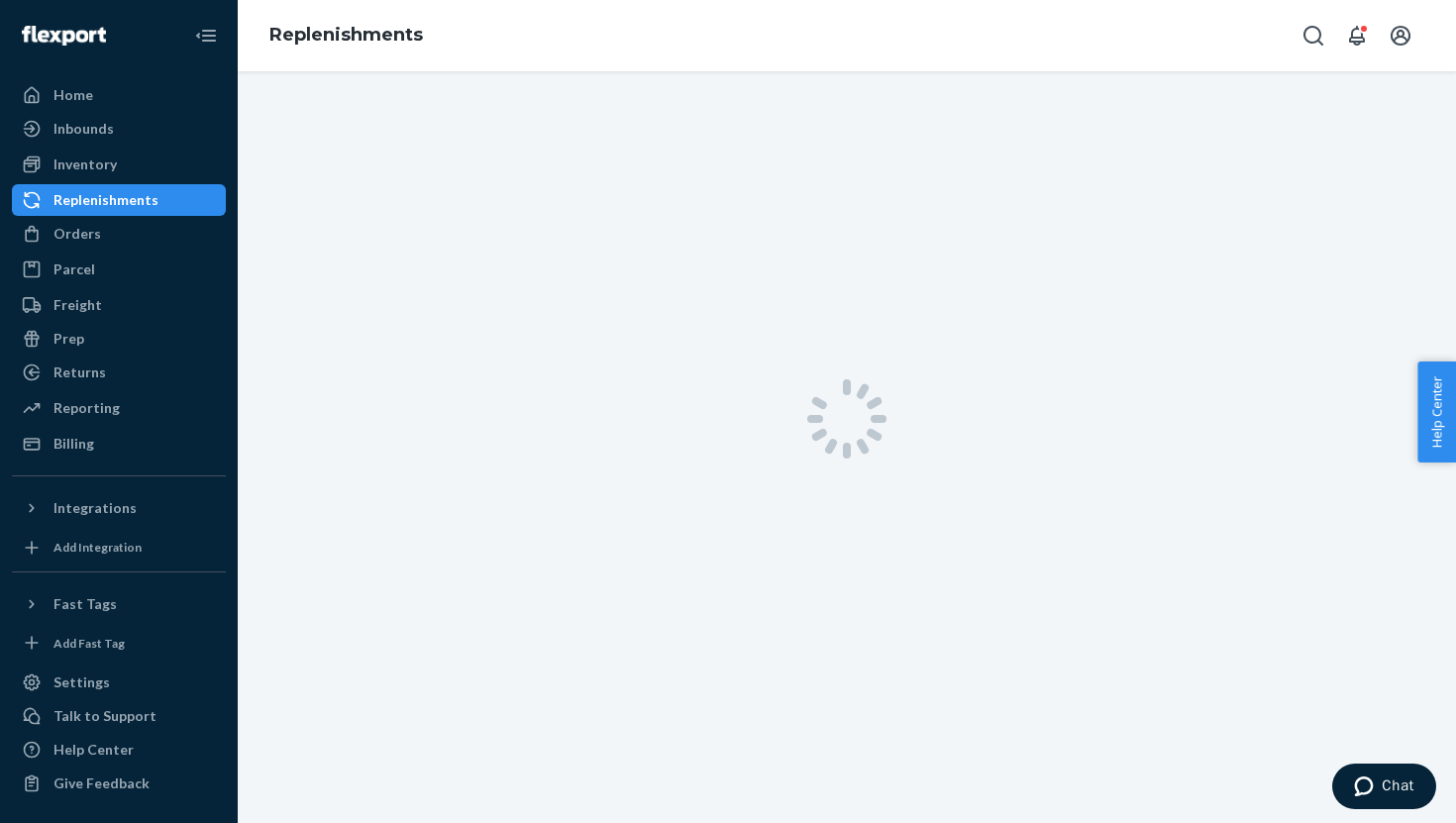 scroll, scrollTop: 0, scrollLeft: 0, axis: both 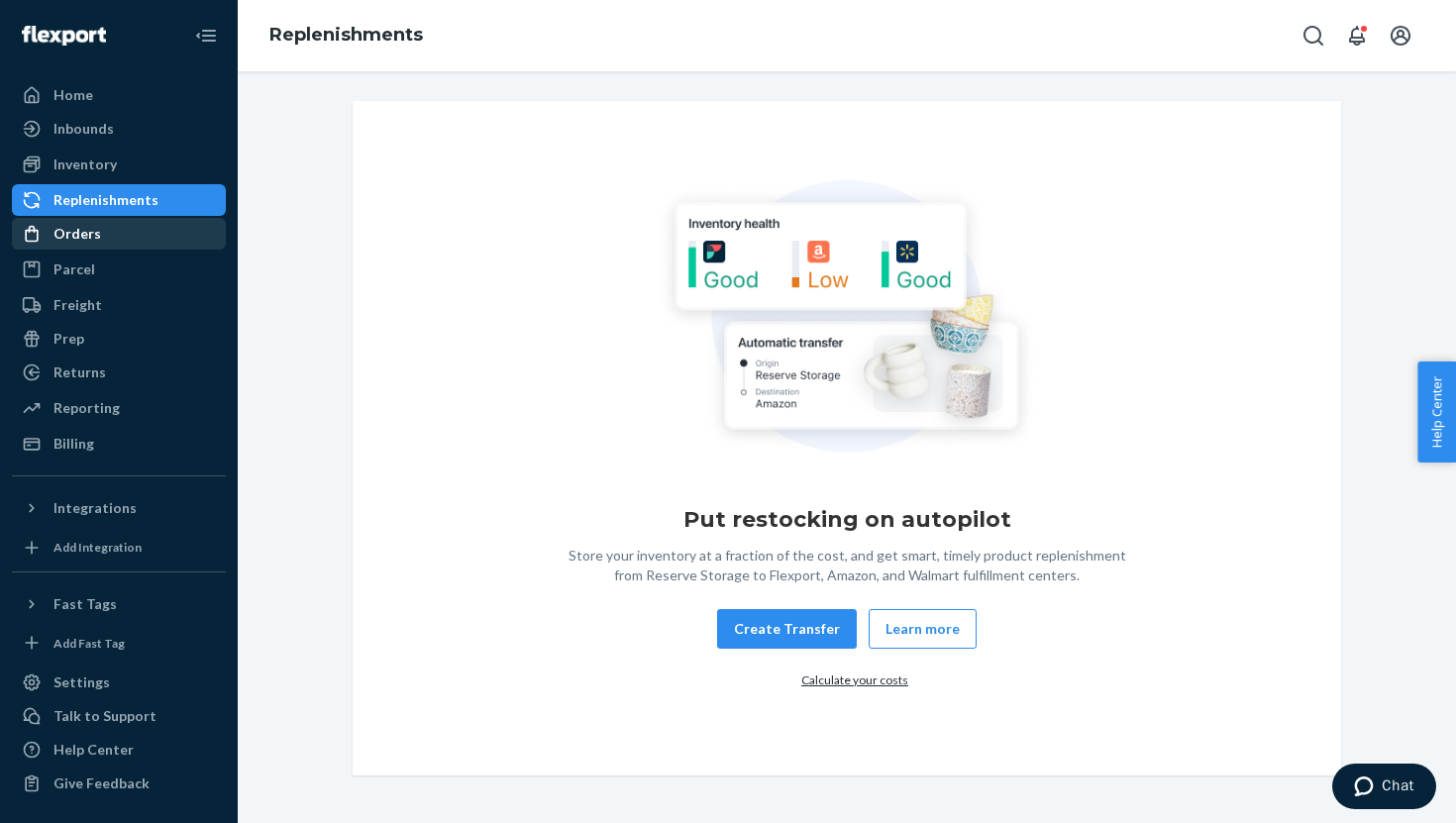 click on "Orders" at bounding box center [119, 234] 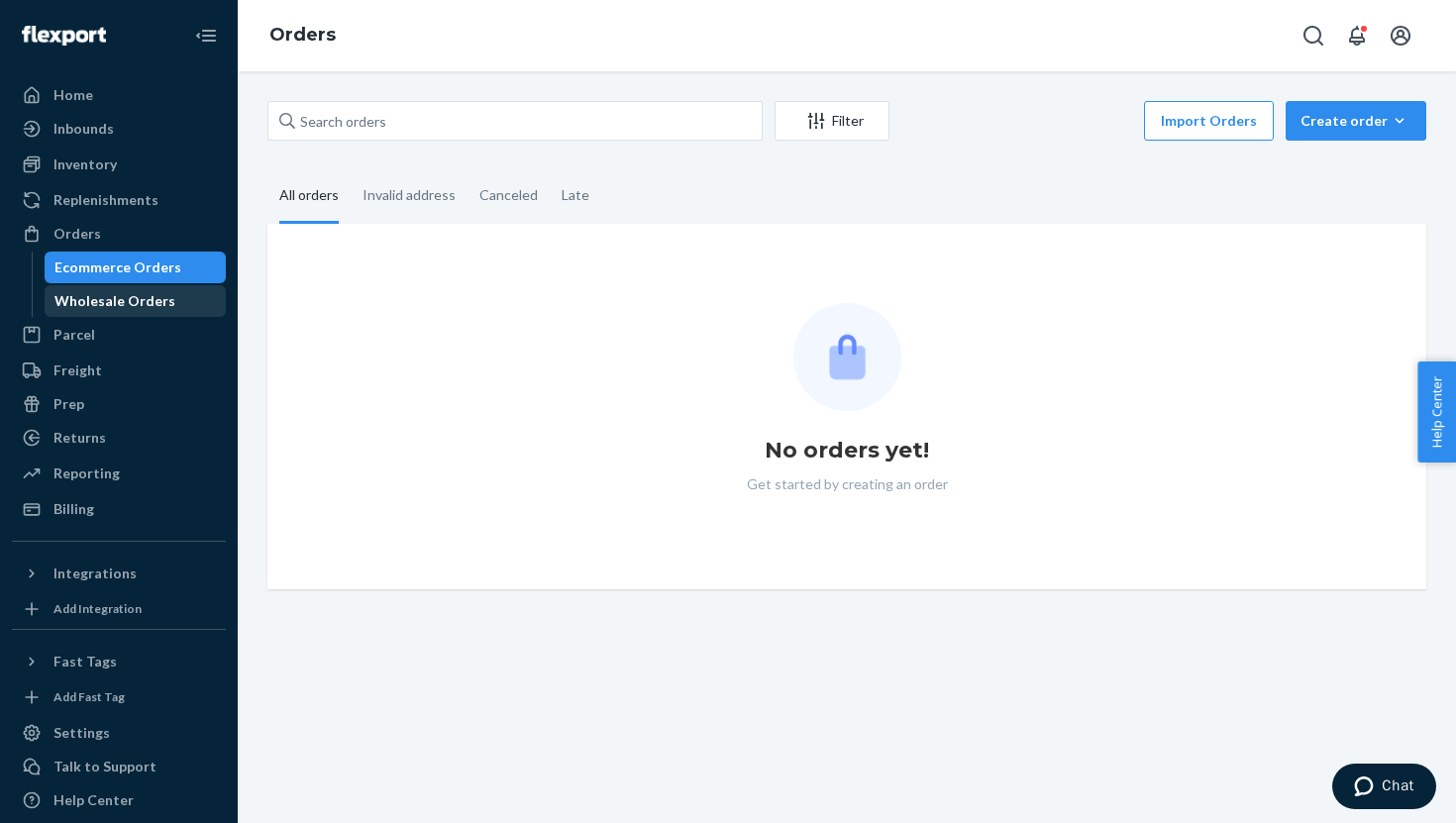 click on "Wholesale Orders" at bounding box center [115, 301] 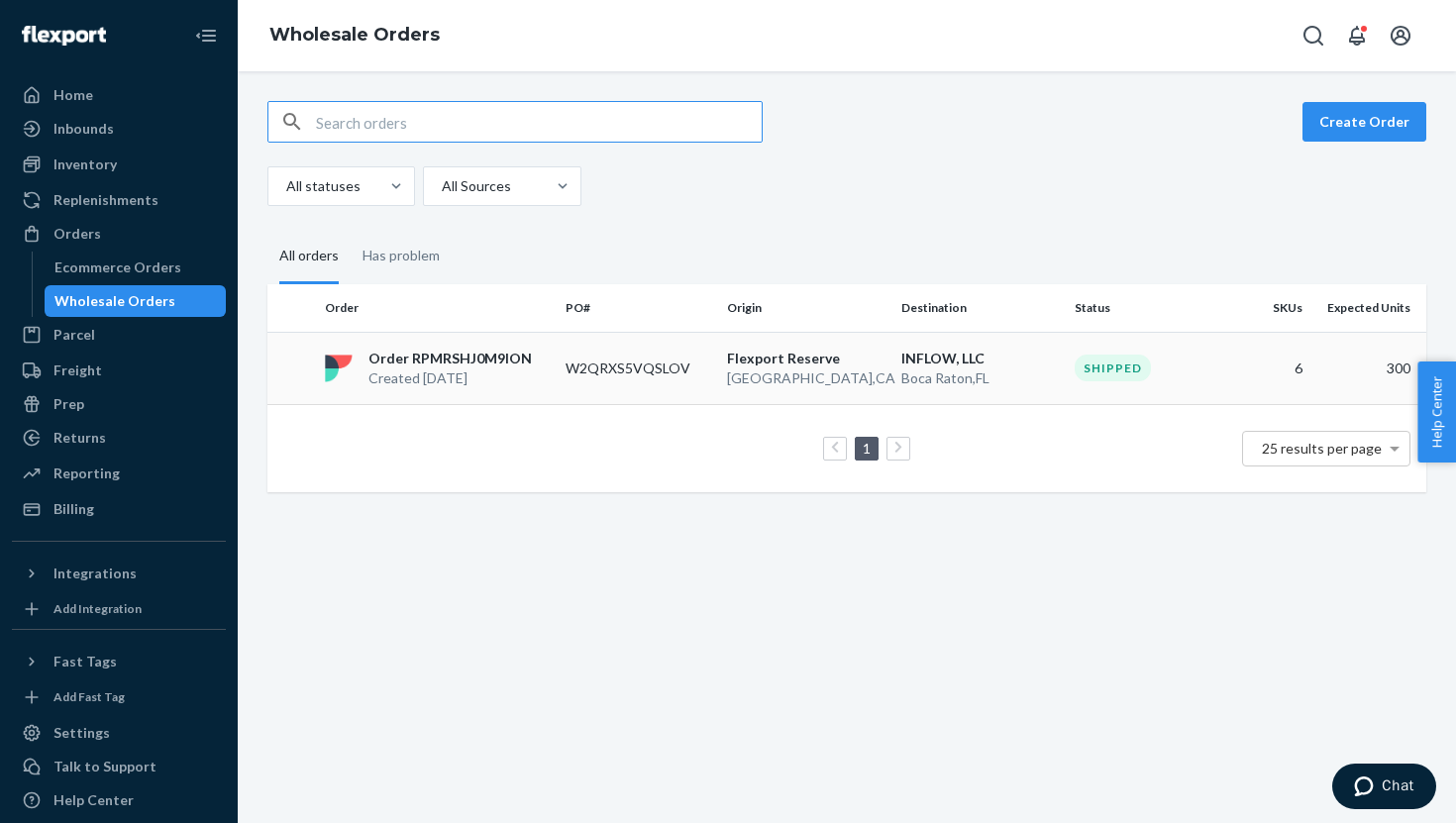 click on "San Bernardino ,  CA" at bounding box center (806, 378) 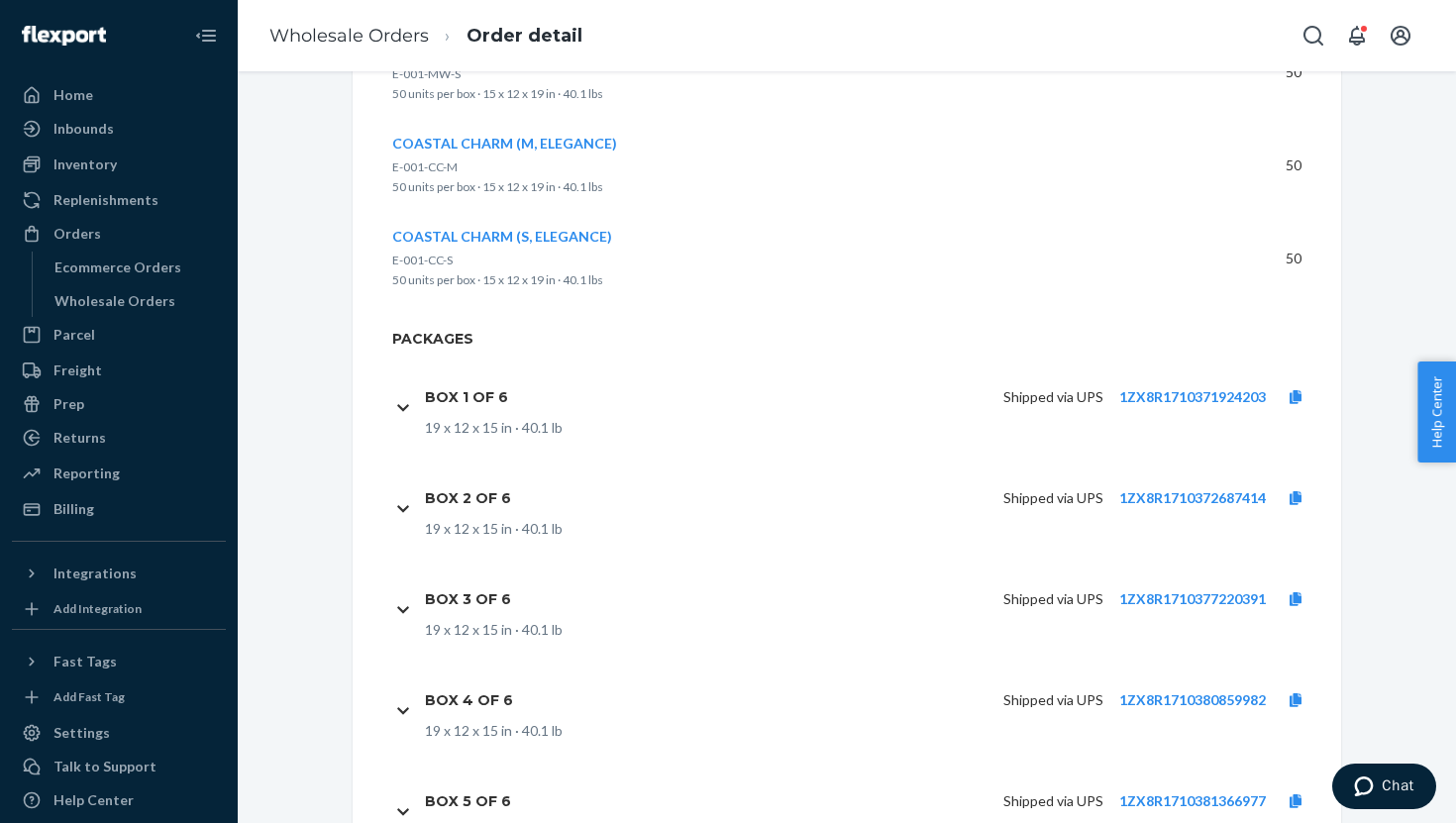 scroll, scrollTop: 972, scrollLeft: 0, axis: vertical 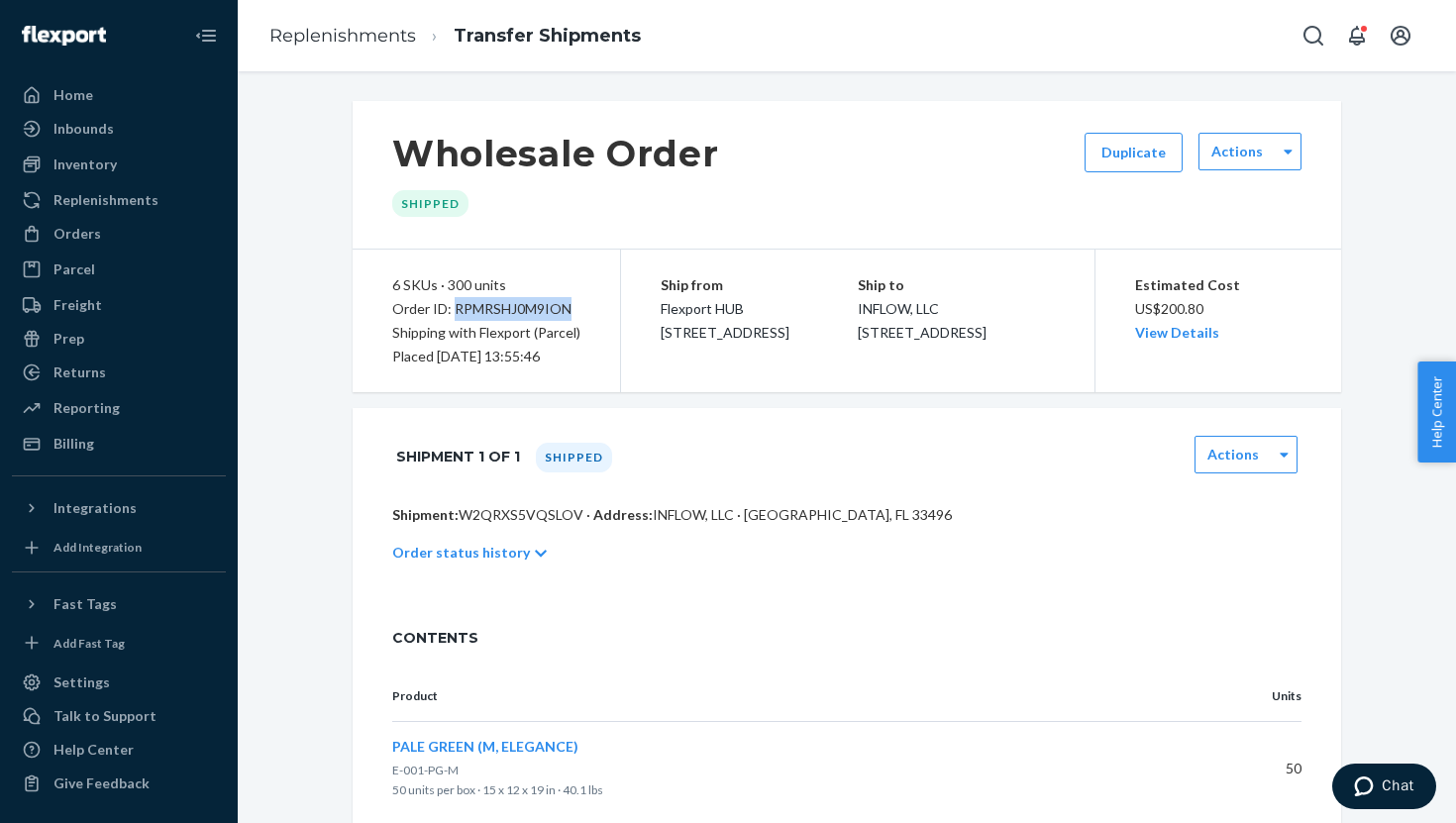drag, startPoint x: 453, startPoint y: 311, endPoint x: 576, endPoint y: 309, distance: 123.016 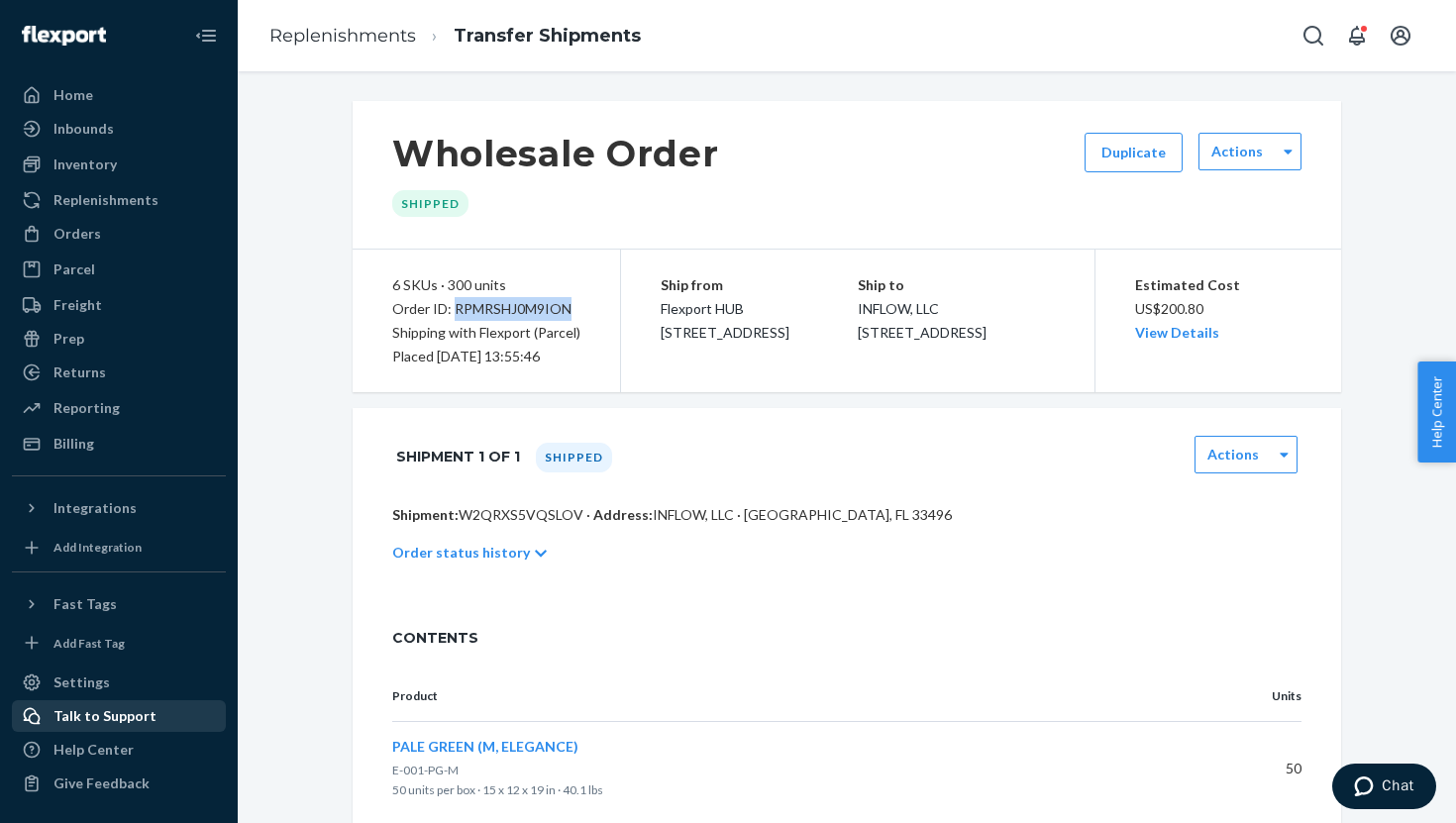 click on "Talk to Support" at bounding box center (105, 716) 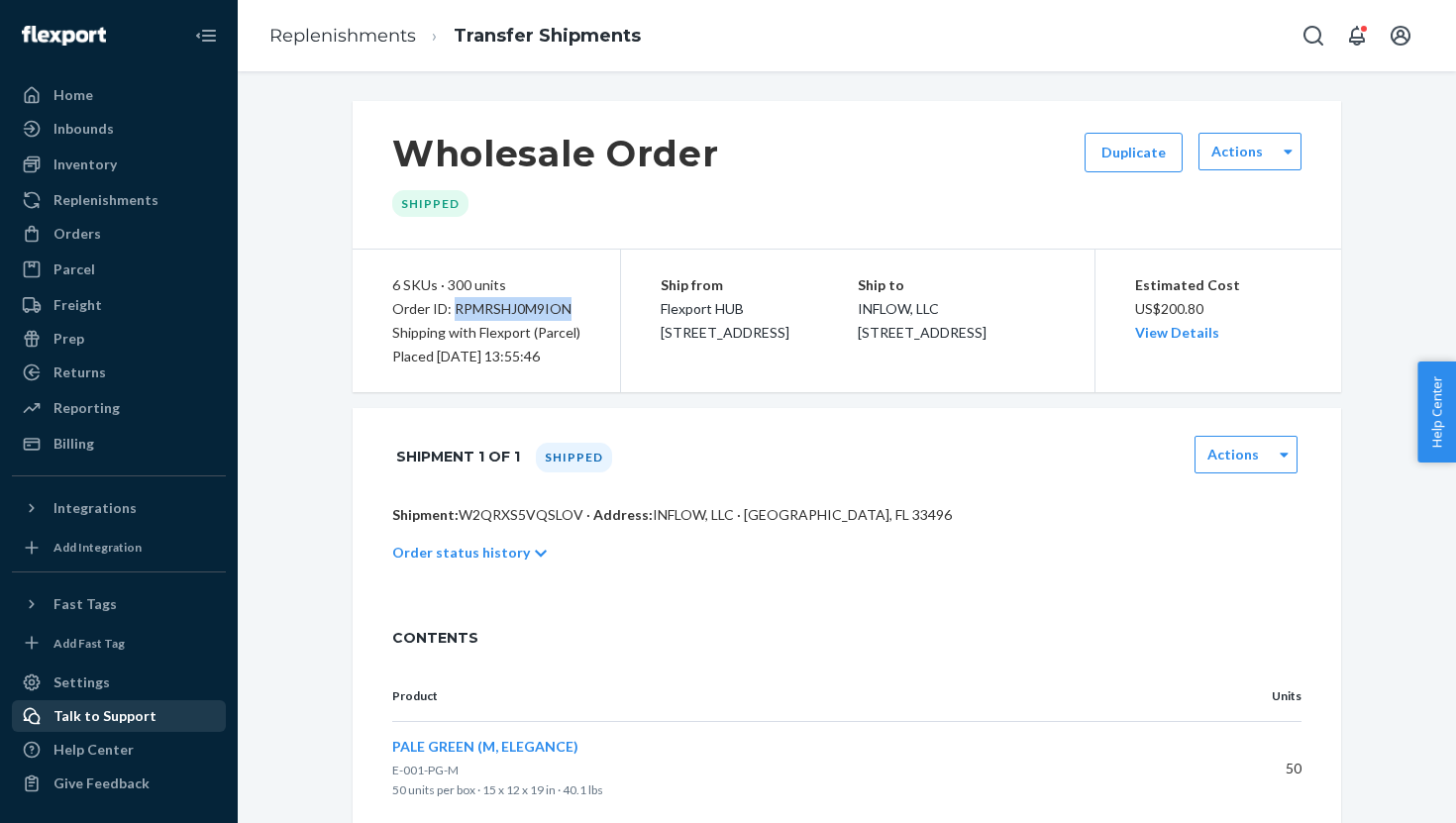scroll, scrollTop: 0, scrollLeft: 0, axis: both 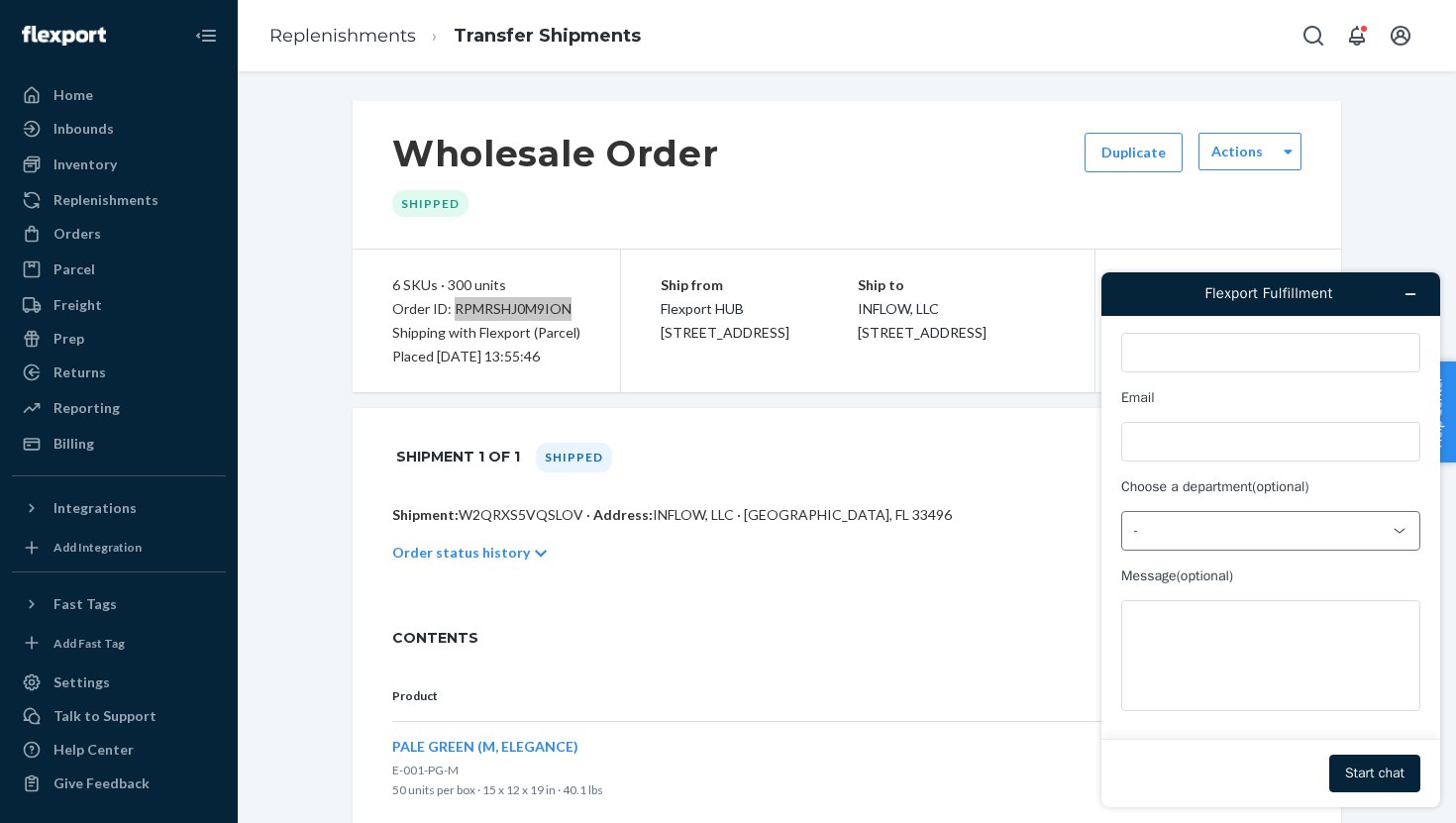click on "-" at bounding box center [1259, 531] 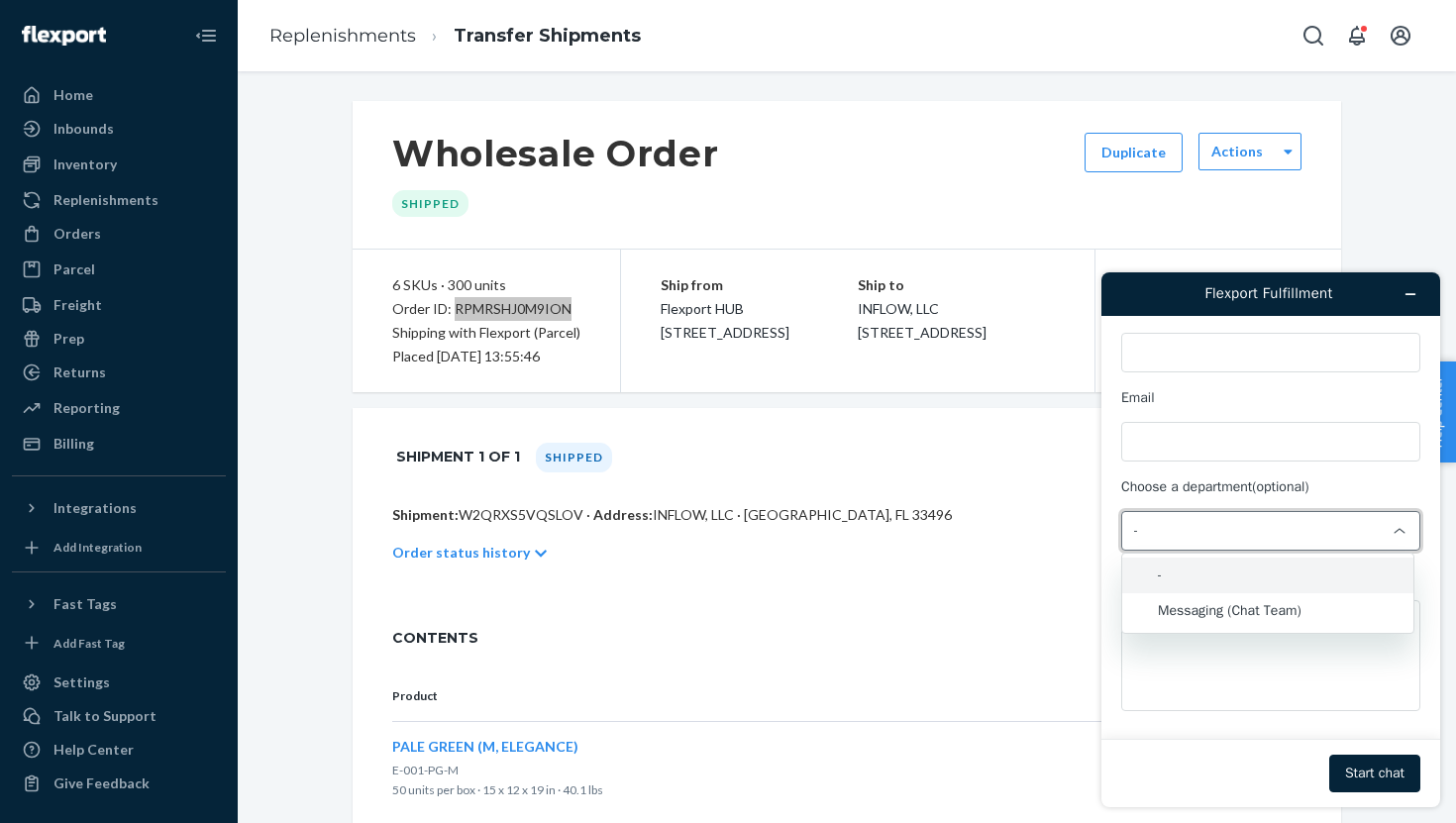 click on "Welcome to Flexport Fulfillment Support Name Email Choose a department  (optional) - - Messaging (Chat Team) Message  (optional) Start chat" at bounding box center [1271, 562] 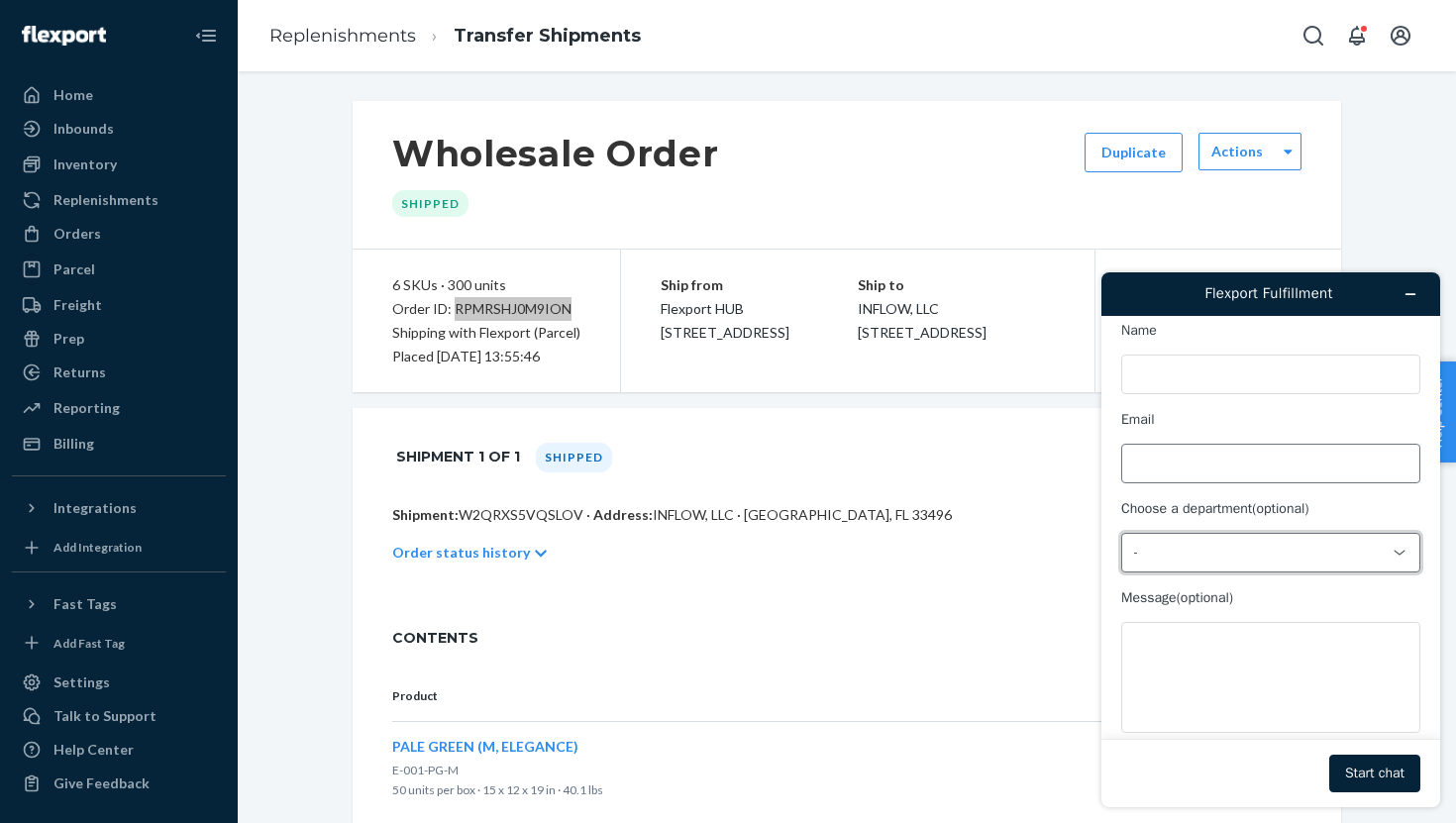 scroll, scrollTop: 0, scrollLeft: 0, axis: both 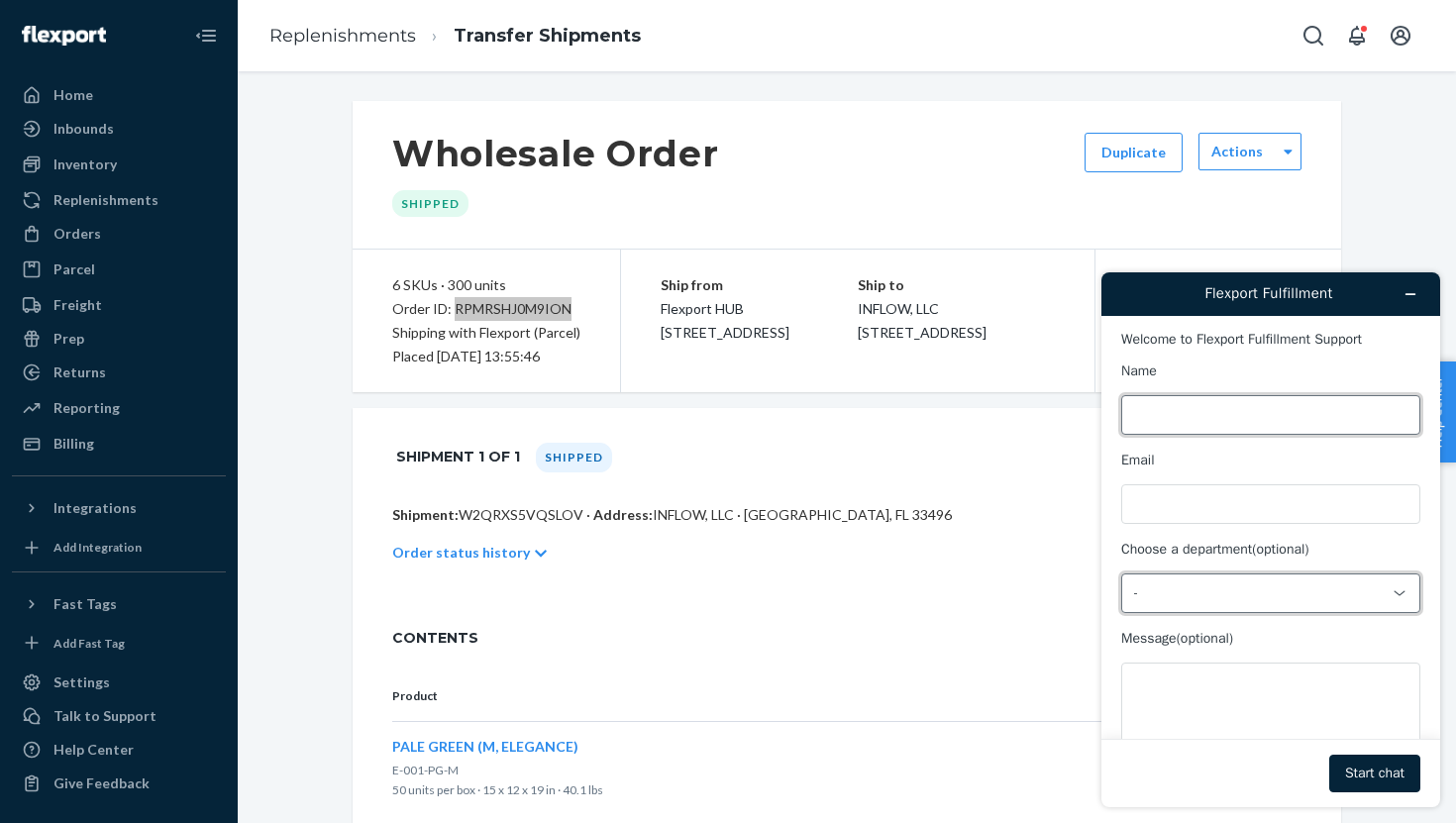 click on "Name" at bounding box center [1271, 415] 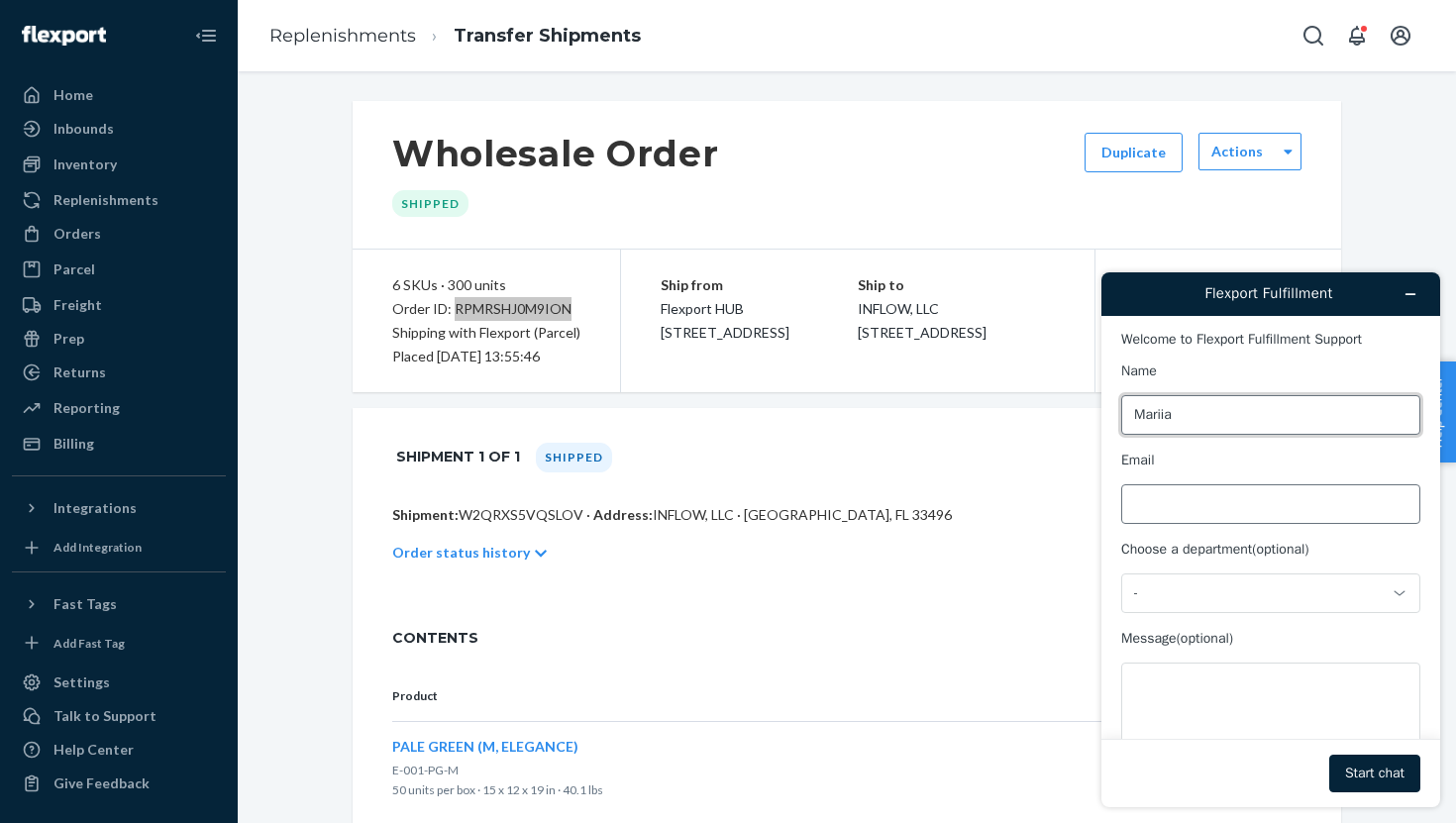 type on "Mariia" 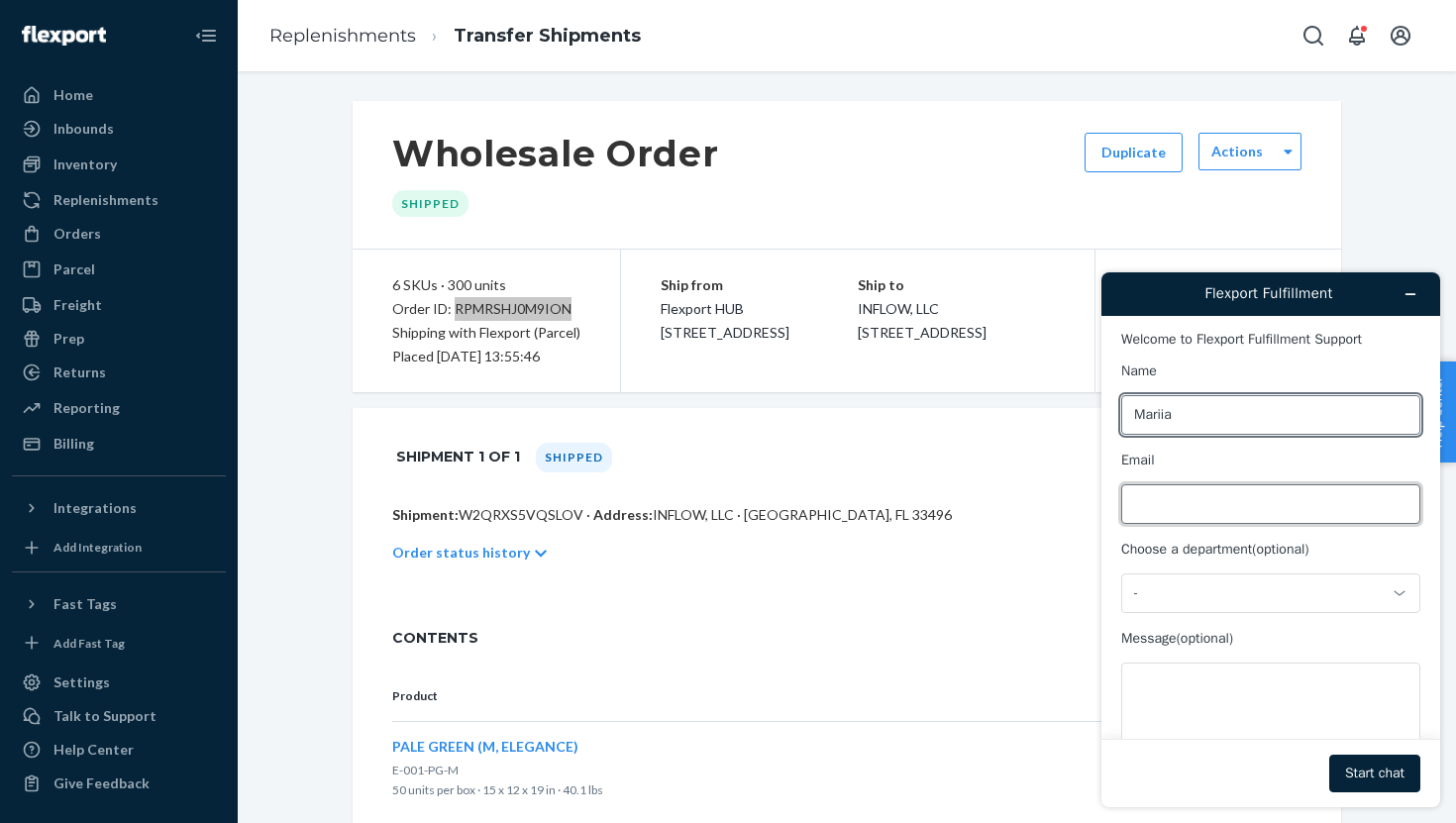 click on "Email" at bounding box center (1271, 504) 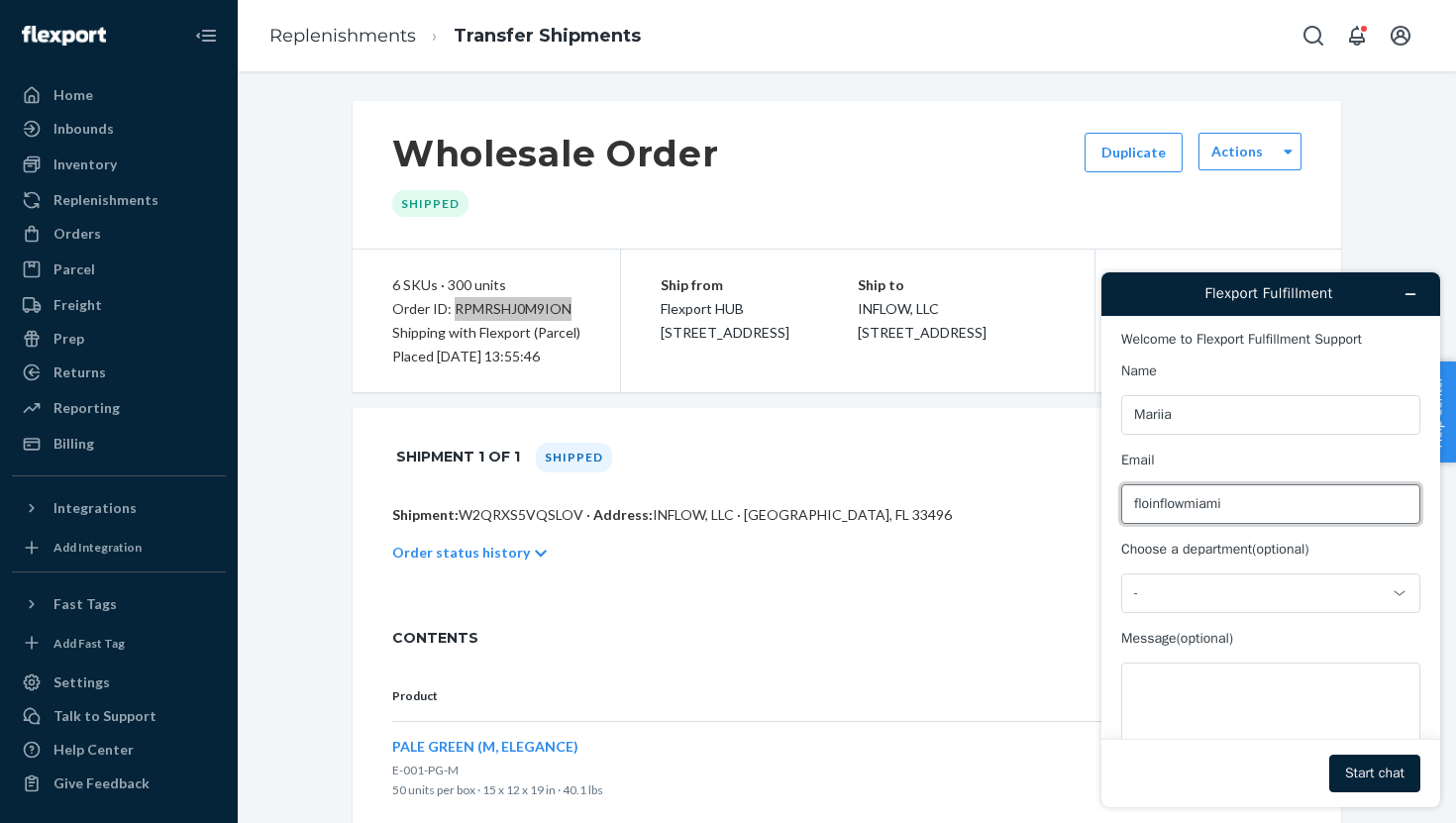 type on "floinflowmiami@gmail.com" 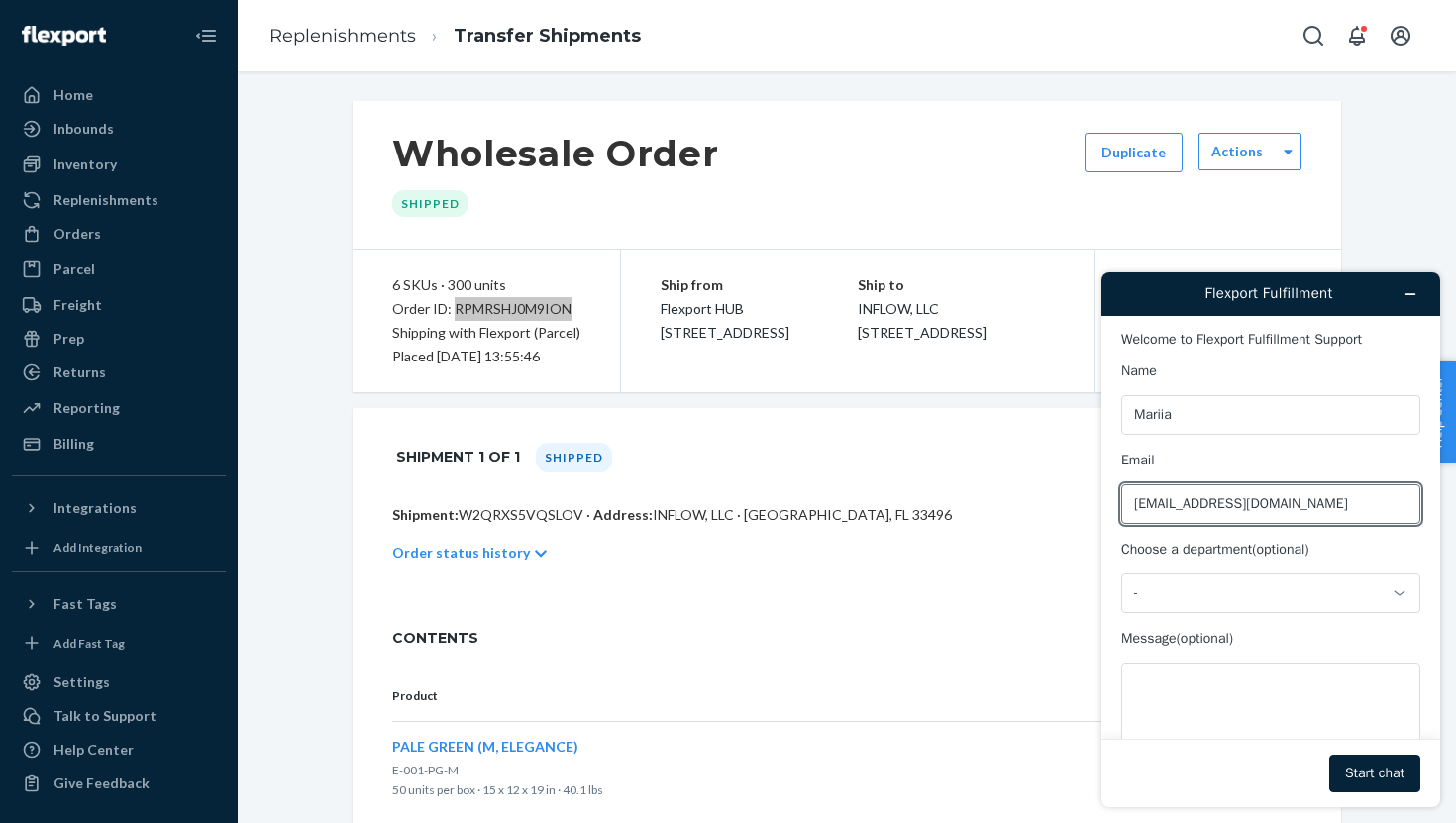 click on "Name Mariia Email floinflowmiami@gmail.com Choose a department  (optional) - Message  (optional)" at bounding box center (1271, 567) 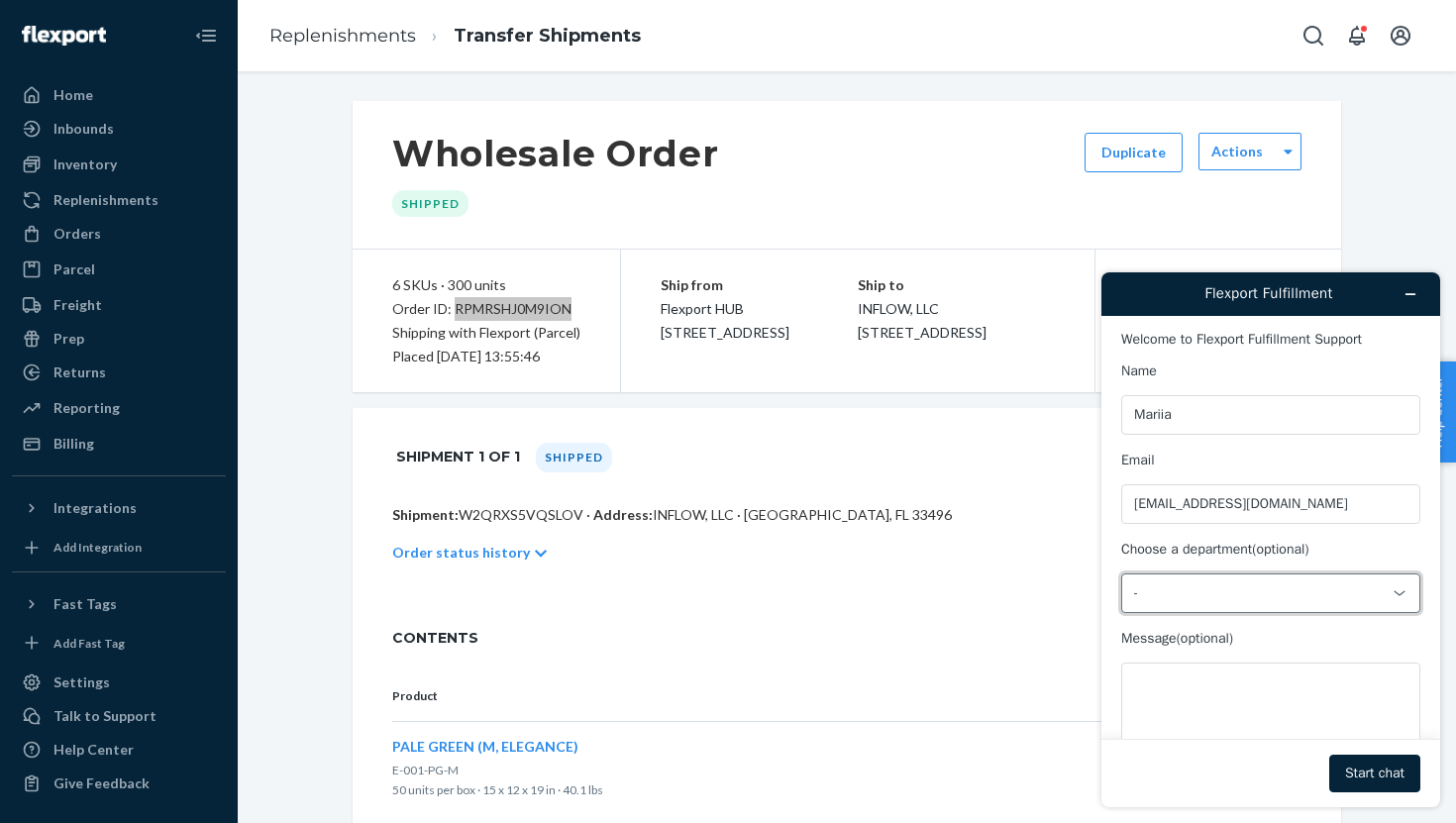 click on "-" at bounding box center (1259, 593) 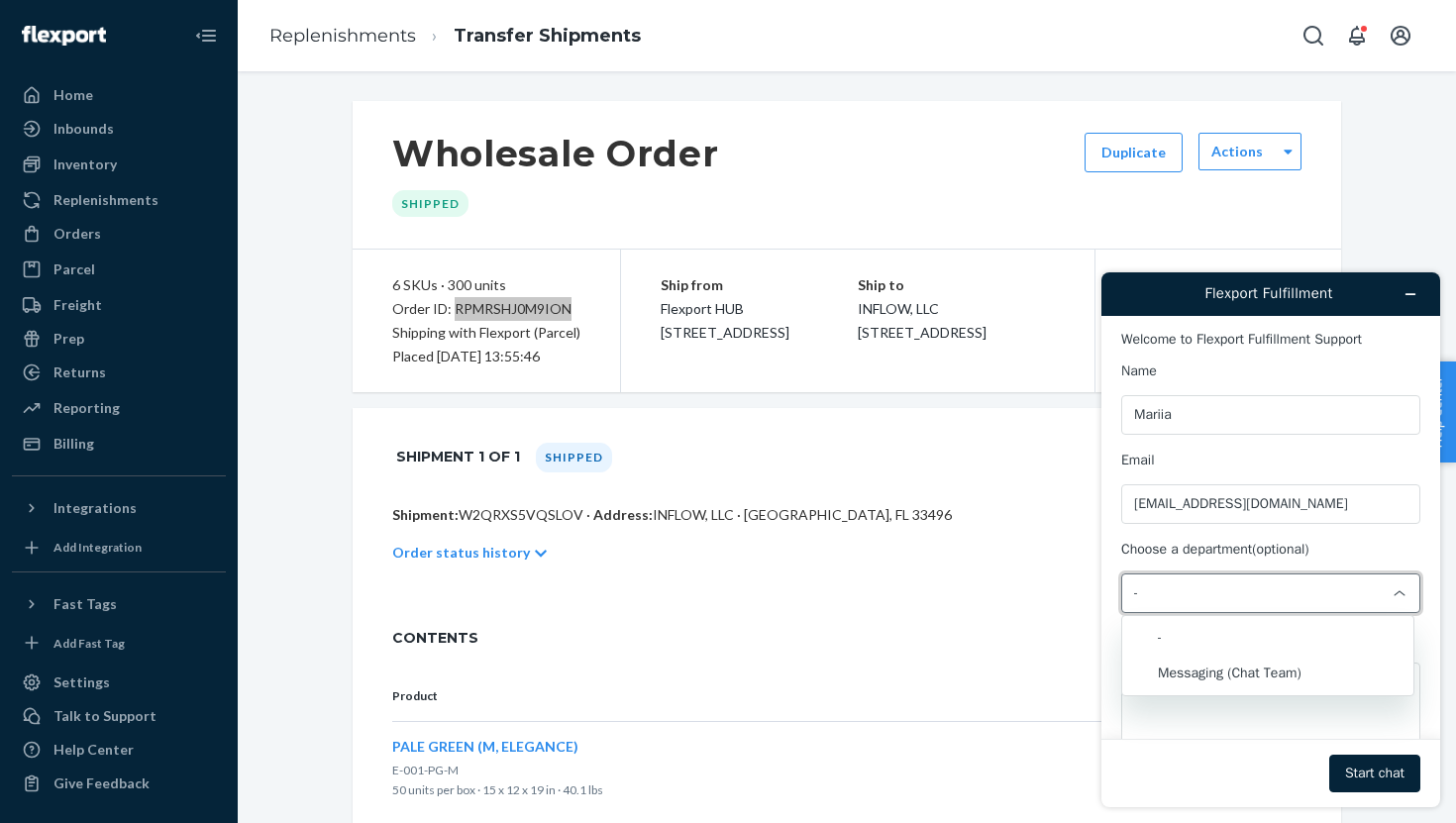 click on "Choose a department  (optional) -" at bounding box center (1271, 576) 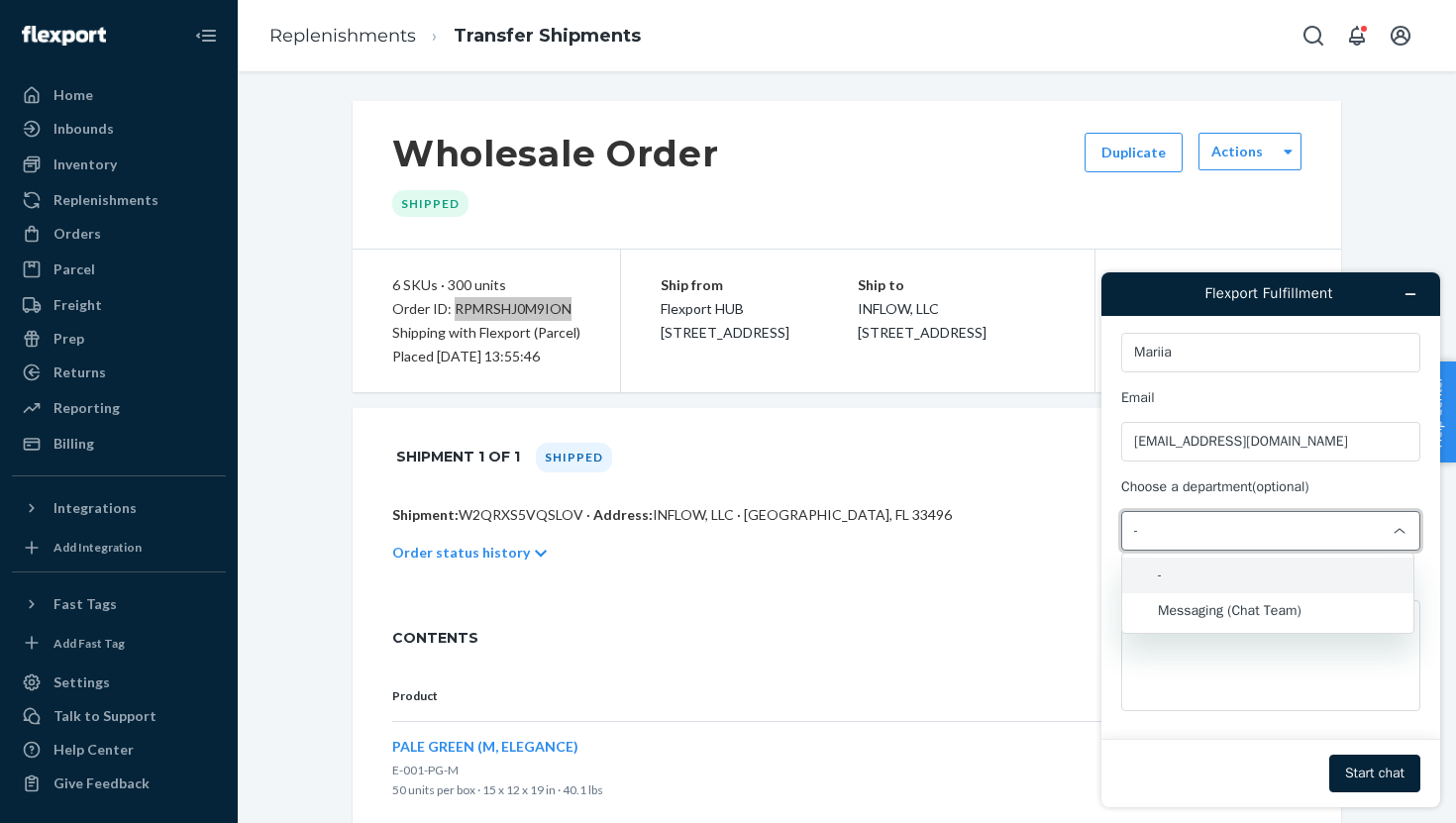 click on "Welcome to Flexport Fulfillment Support Name Mariia Email floinflowmiami@gmail.com Choose a department  (optional) - - Messaging (Chat Team) Message  (optional) Start chat" at bounding box center [1271, 562] 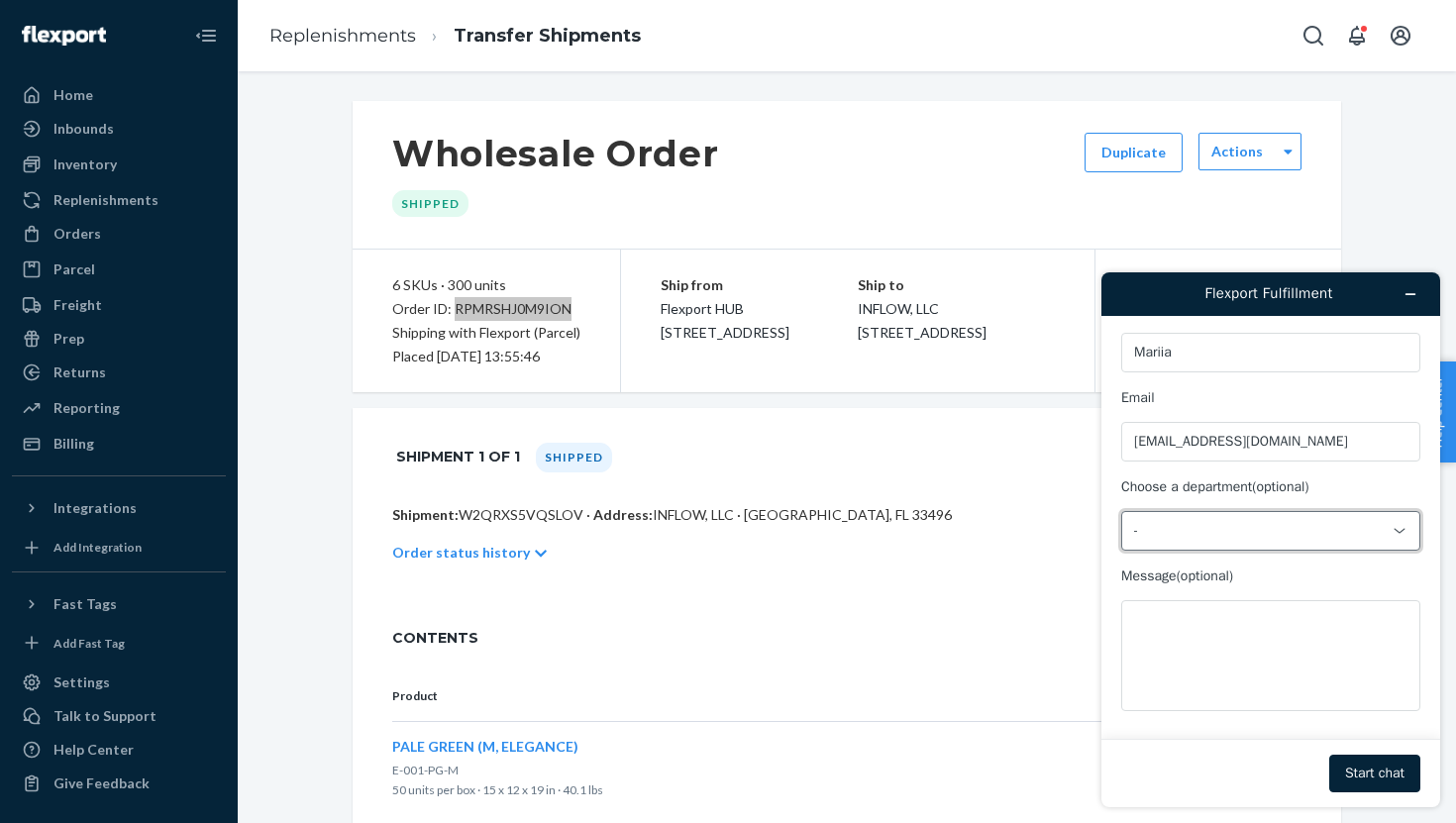 click on "Message  (optional)" at bounding box center (1271, 639) 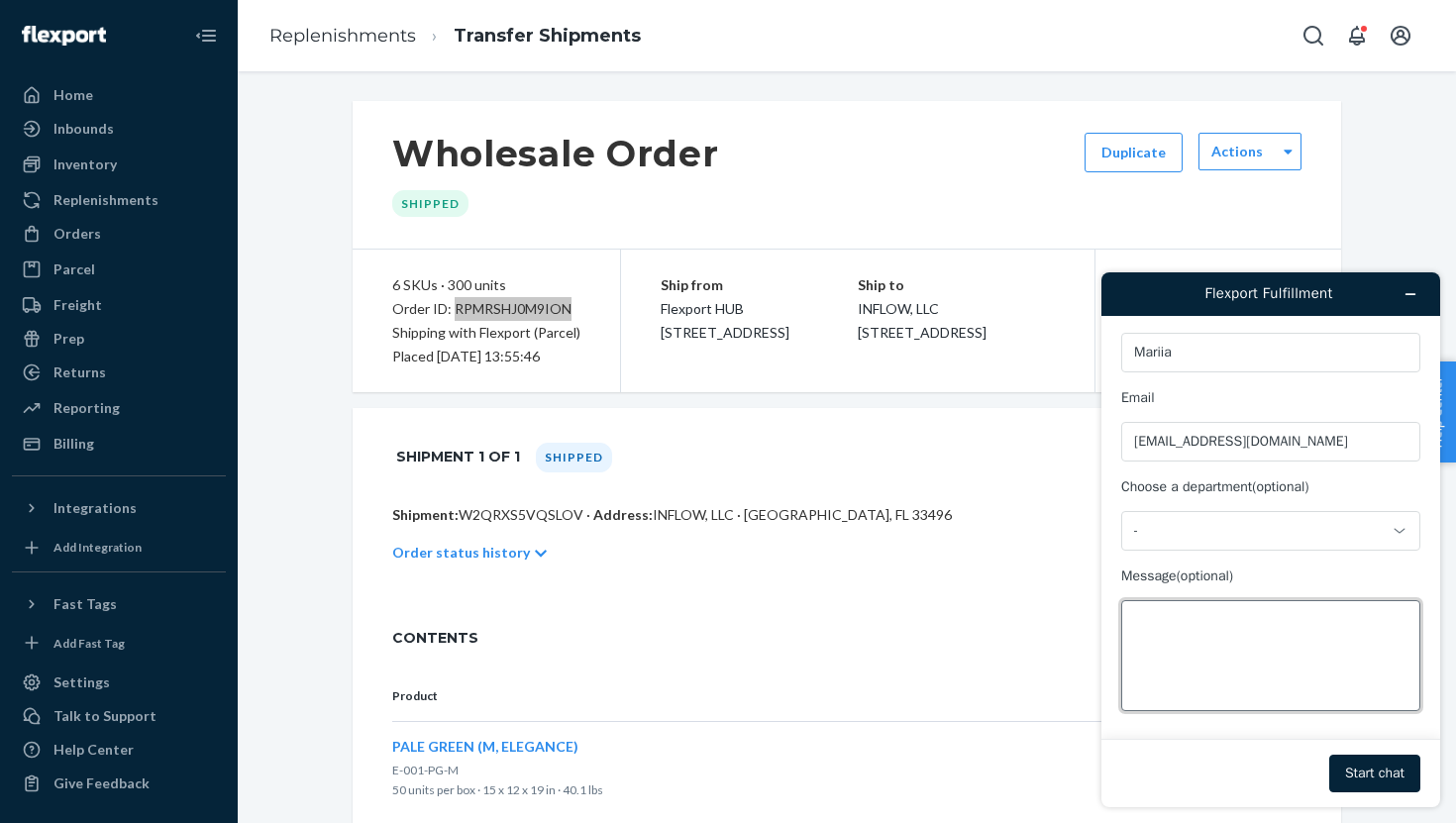 click on "Message  (optional)" at bounding box center [1271, 656] 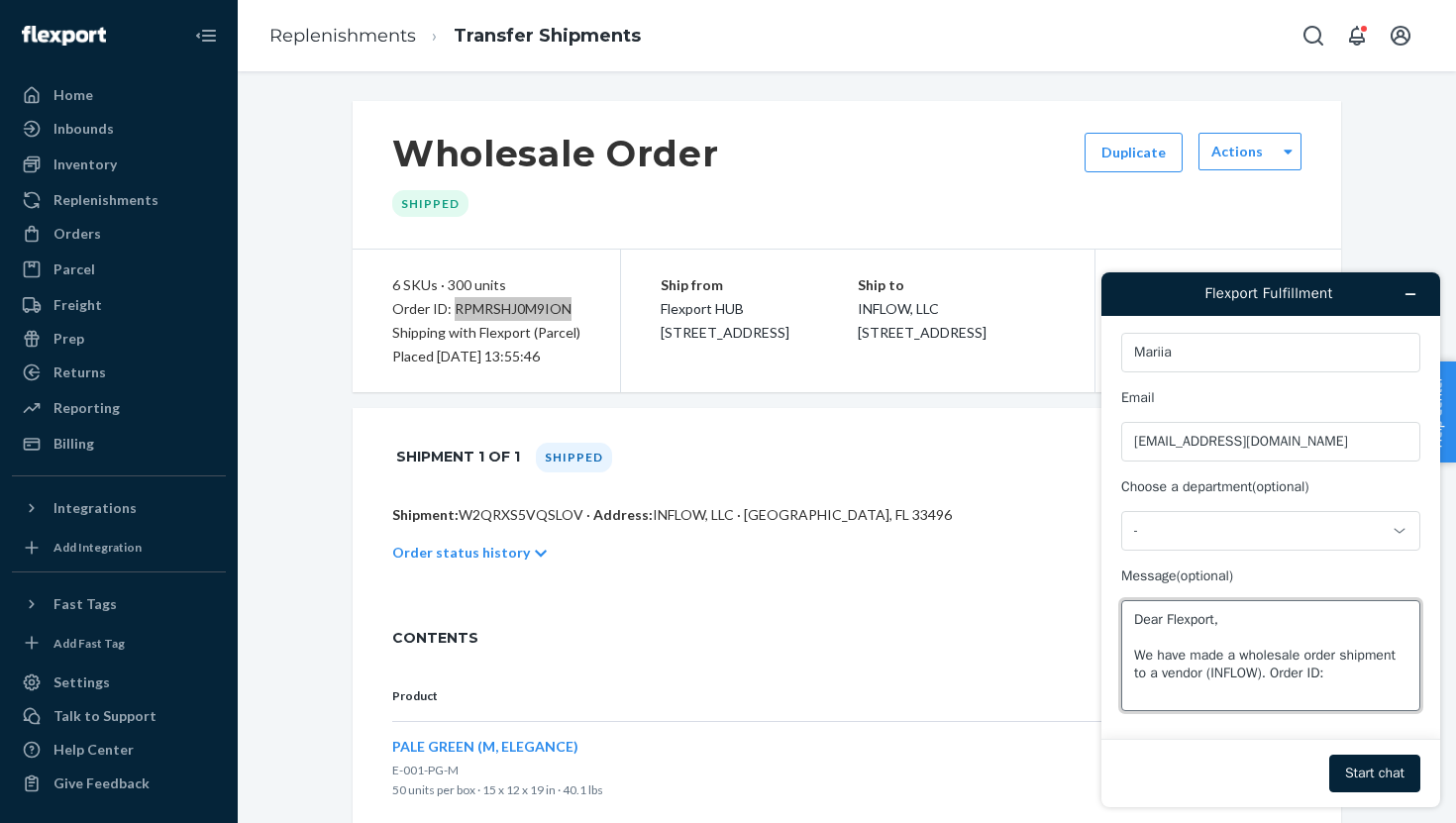 paste on "RPMRSHJ0M9ION" 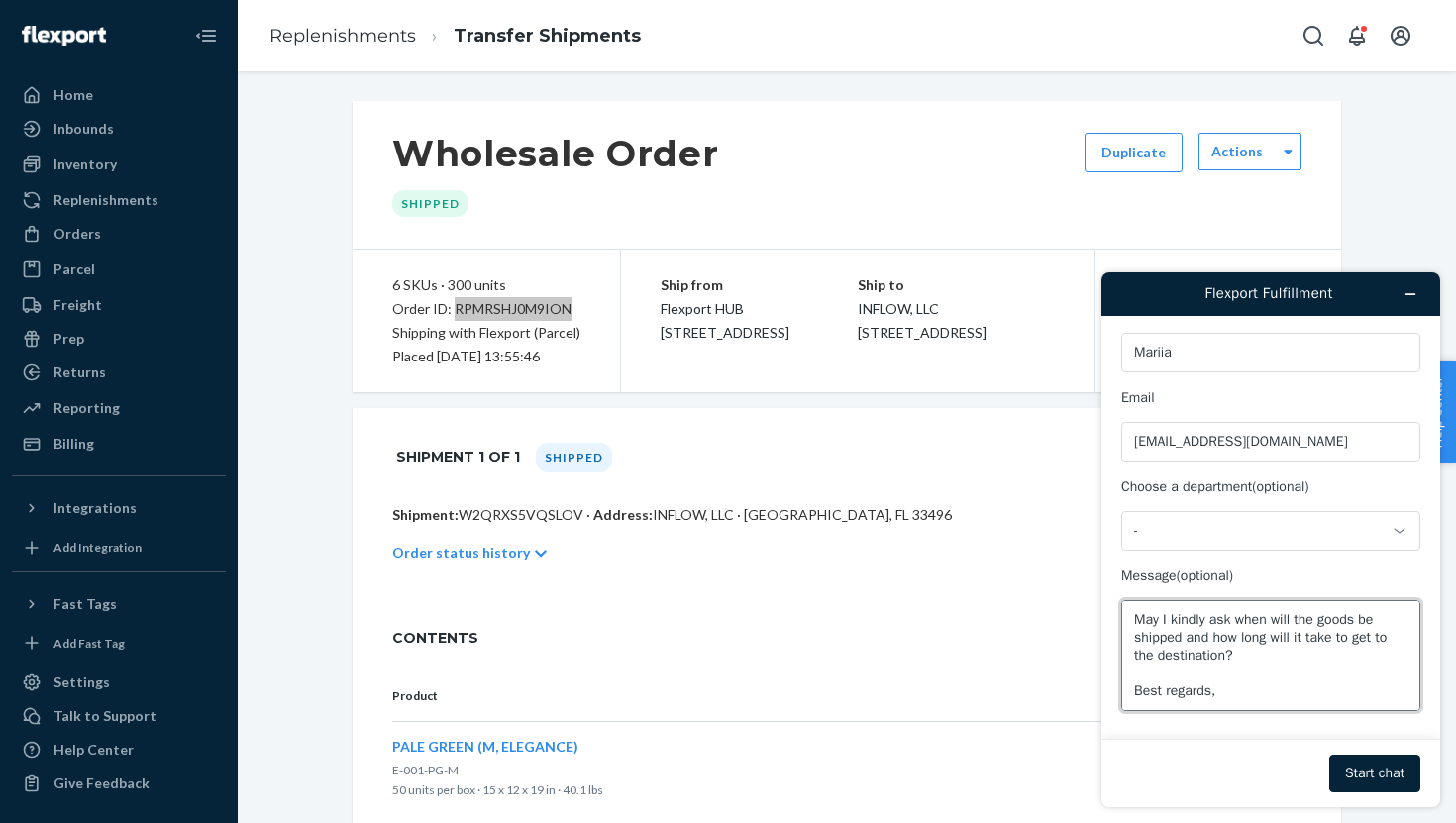 scroll, scrollTop: 203, scrollLeft: 0, axis: vertical 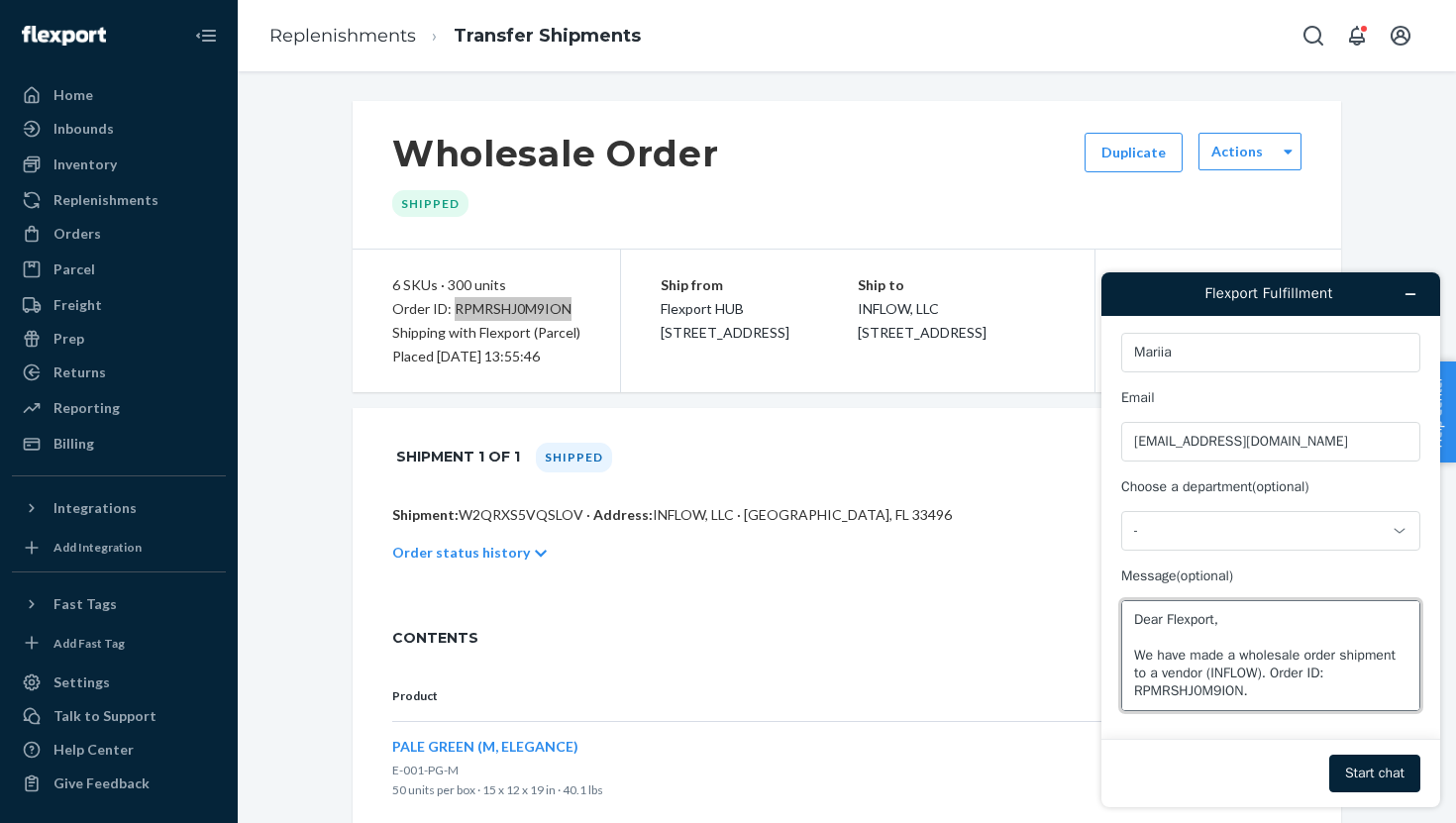 drag, startPoint x: 1181, startPoint y: 699, endPoint x: 1096, endPoint y: 507, distance: 209.97381 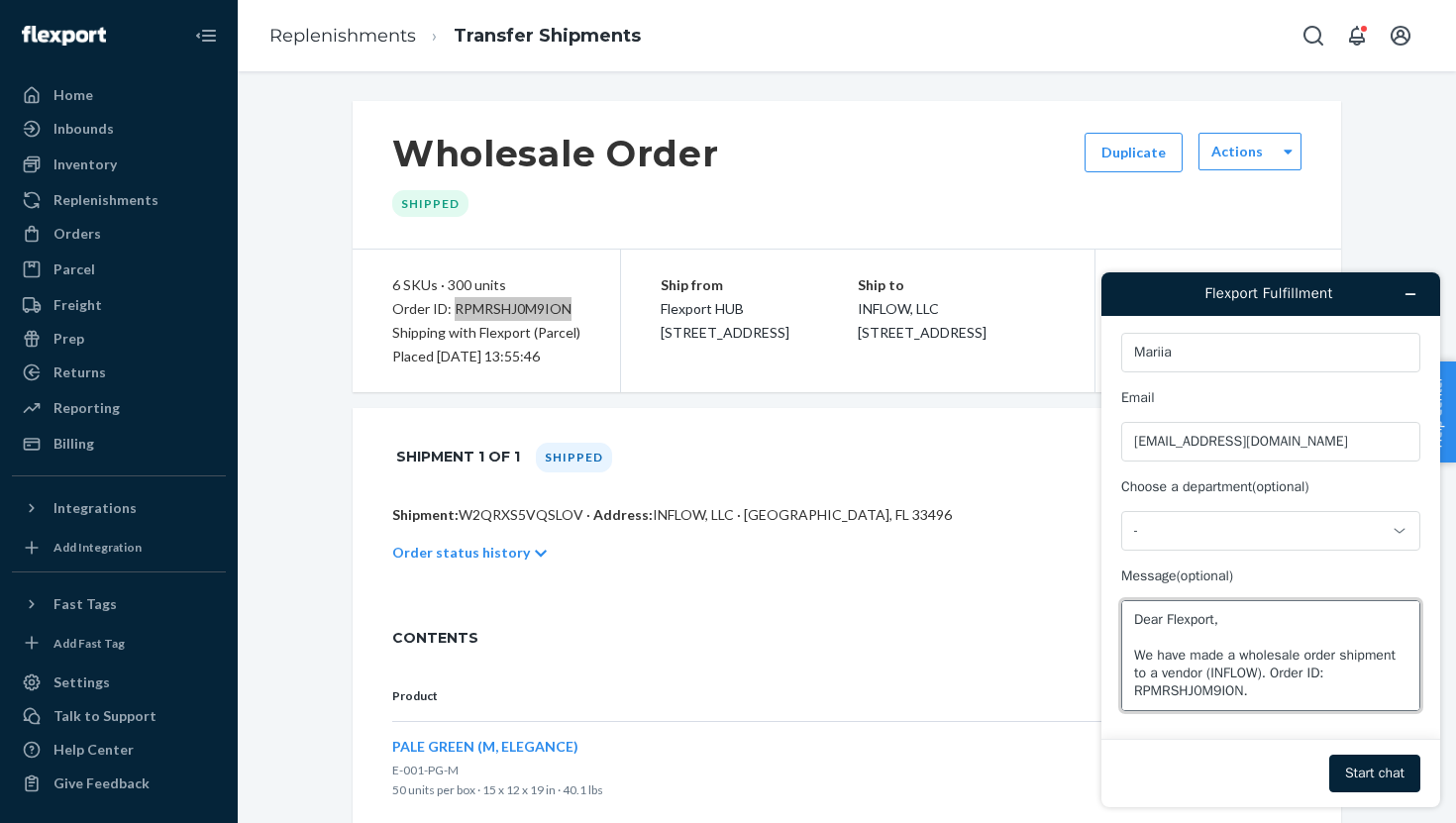click on "Dear Flexport,
We have made a wholesale order shipment to a vendor (INFLOW). Order ID: RPMRSHJ0M9ION.
Flexport system says it has been shipped on the 7th of July,  yet UPS has not received the packages and it is already July 11.
May I kindly ask when will the goods be shipped and how long will it take to get to the destination?
Best regards,
Mariia" at bounding box center (1271, 656) 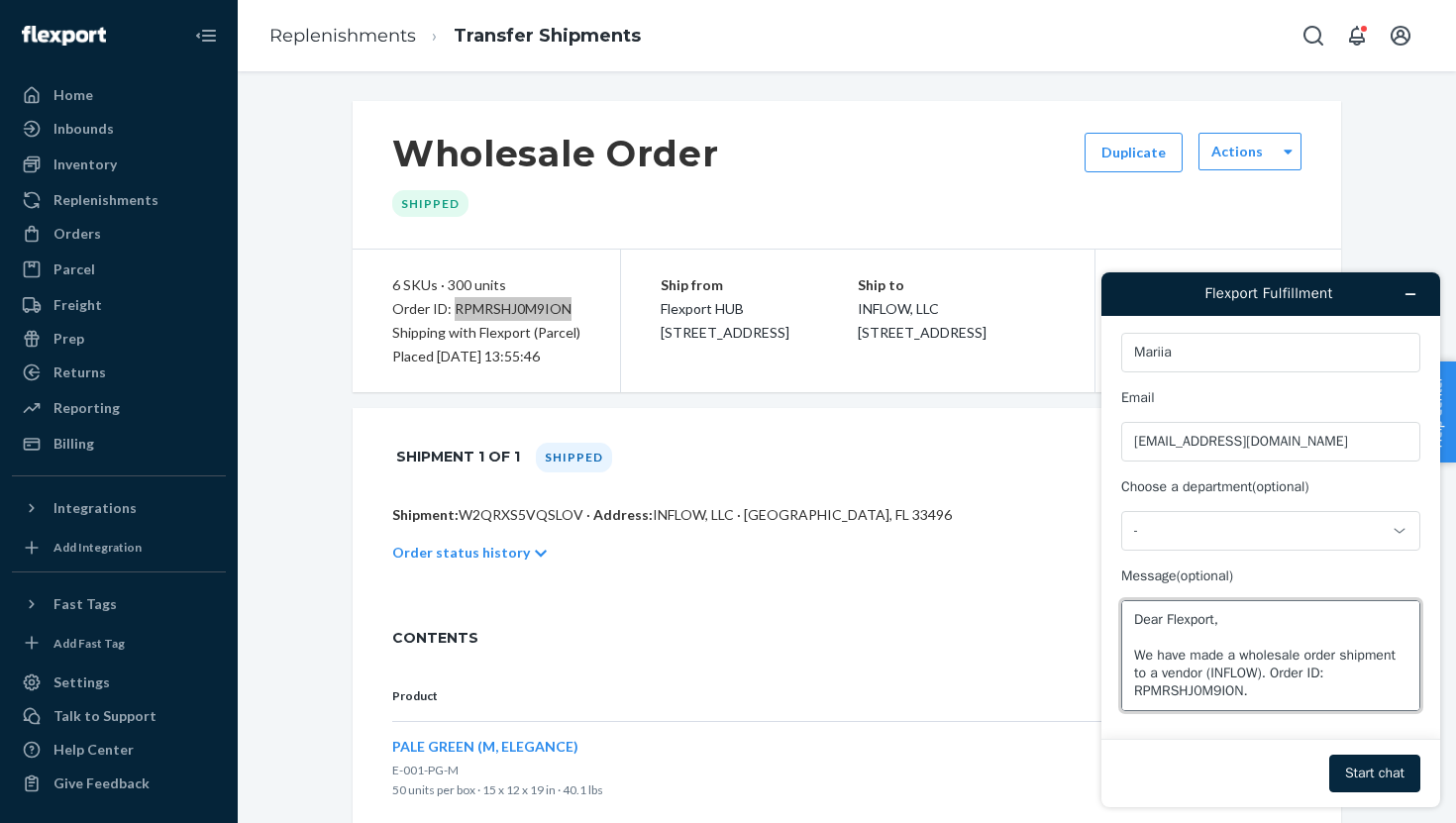 type on "Dear Flexport,
We have made a wholesale order shipment to a vendor (INFLOW). Order ID: RPMRSHJ0M9ION.
Flexport system says it has been shipped on the 7th of July,  yet UPS has not received the packages and it is already July 11.
May I kindly ask when will the goods be shipped and how long will it take to get to the destination?
Best regards,
Mariia" 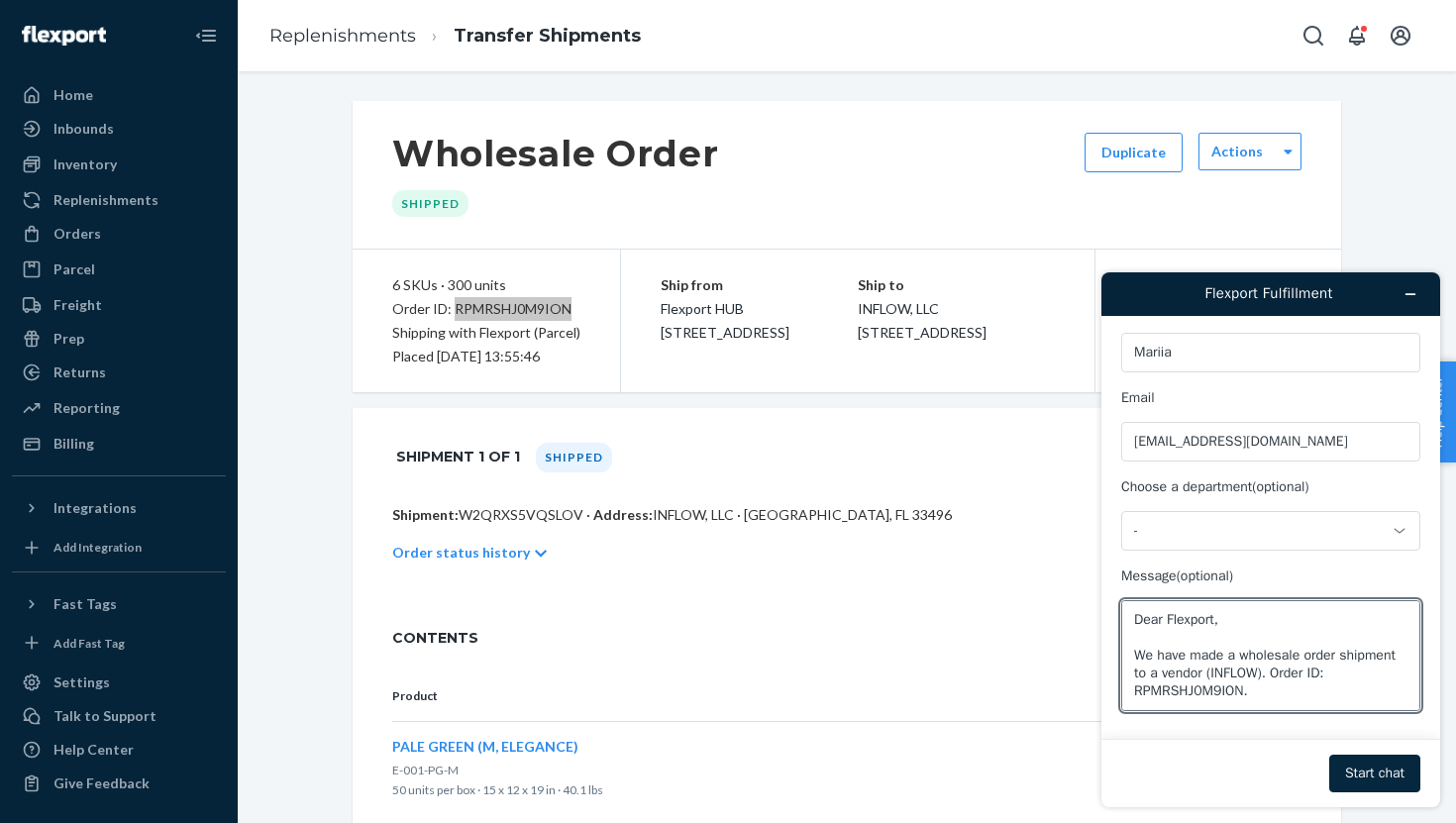 click on "Start chat" at bounding box center (1375, 773) 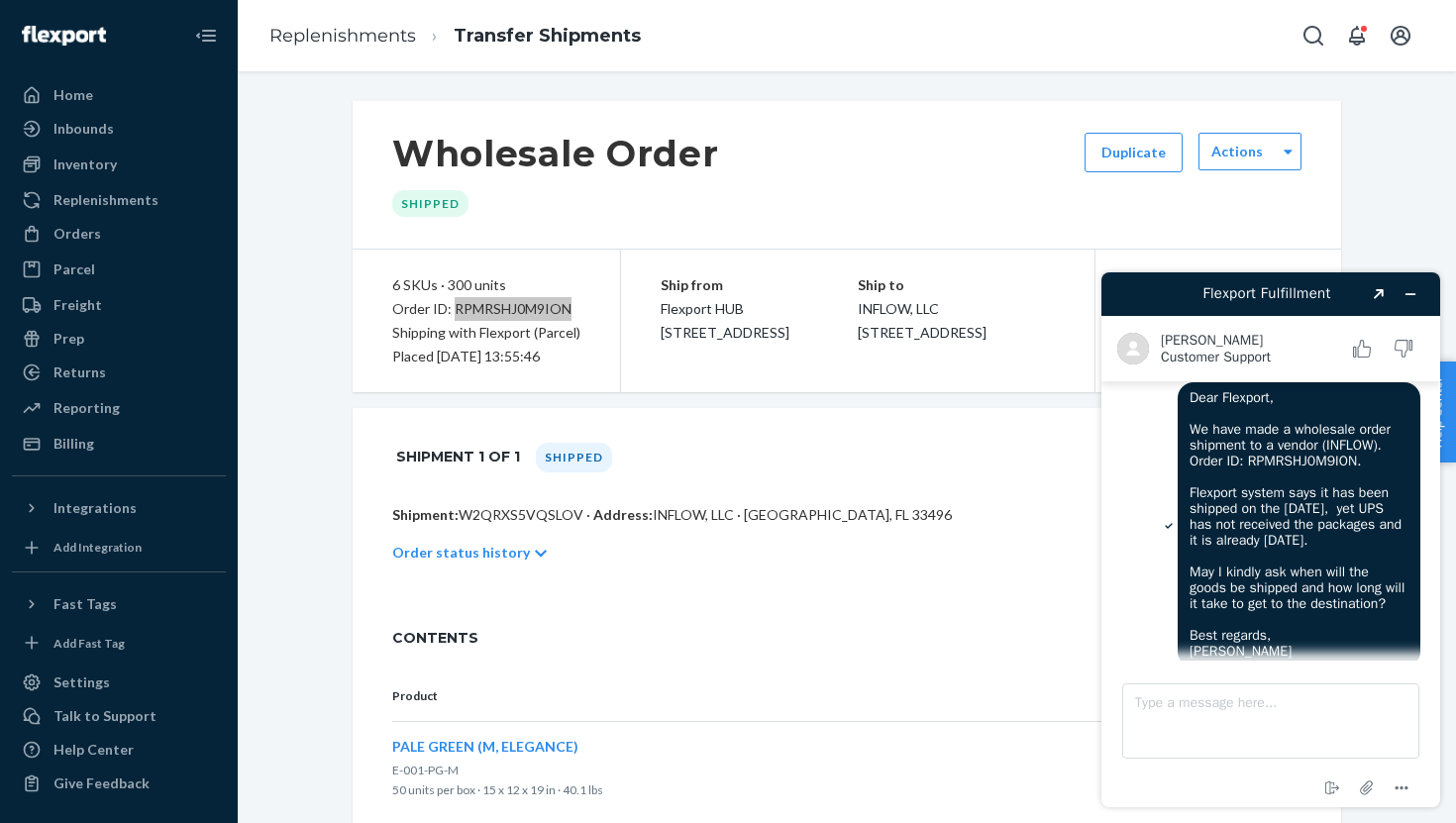 scroll, scrollTop: 99, scrollLeft: 0, axis: vertical 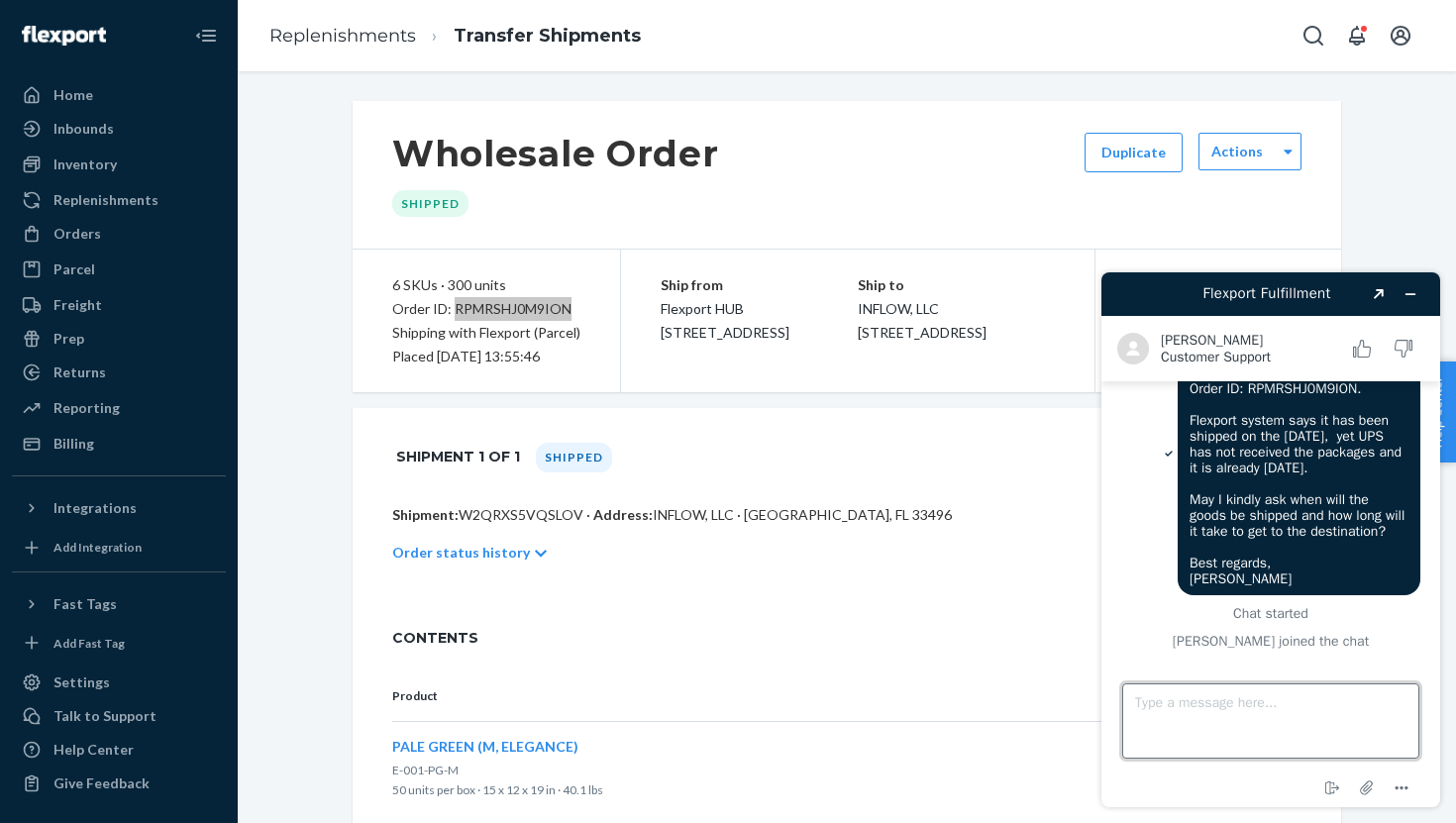 click on "Type a message here..." at bounding box center (1271, 721) 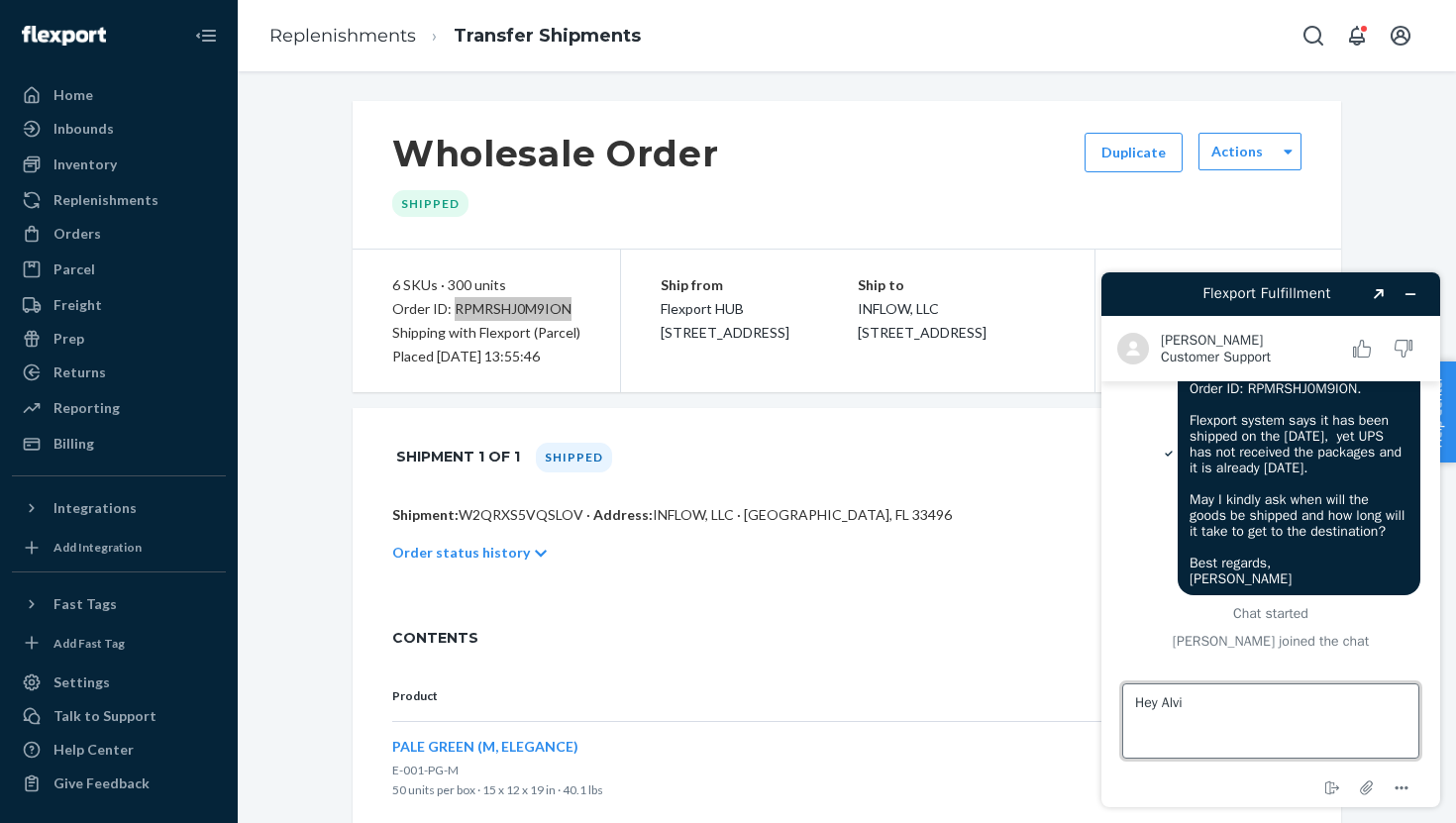 type on "Hey Alvin" 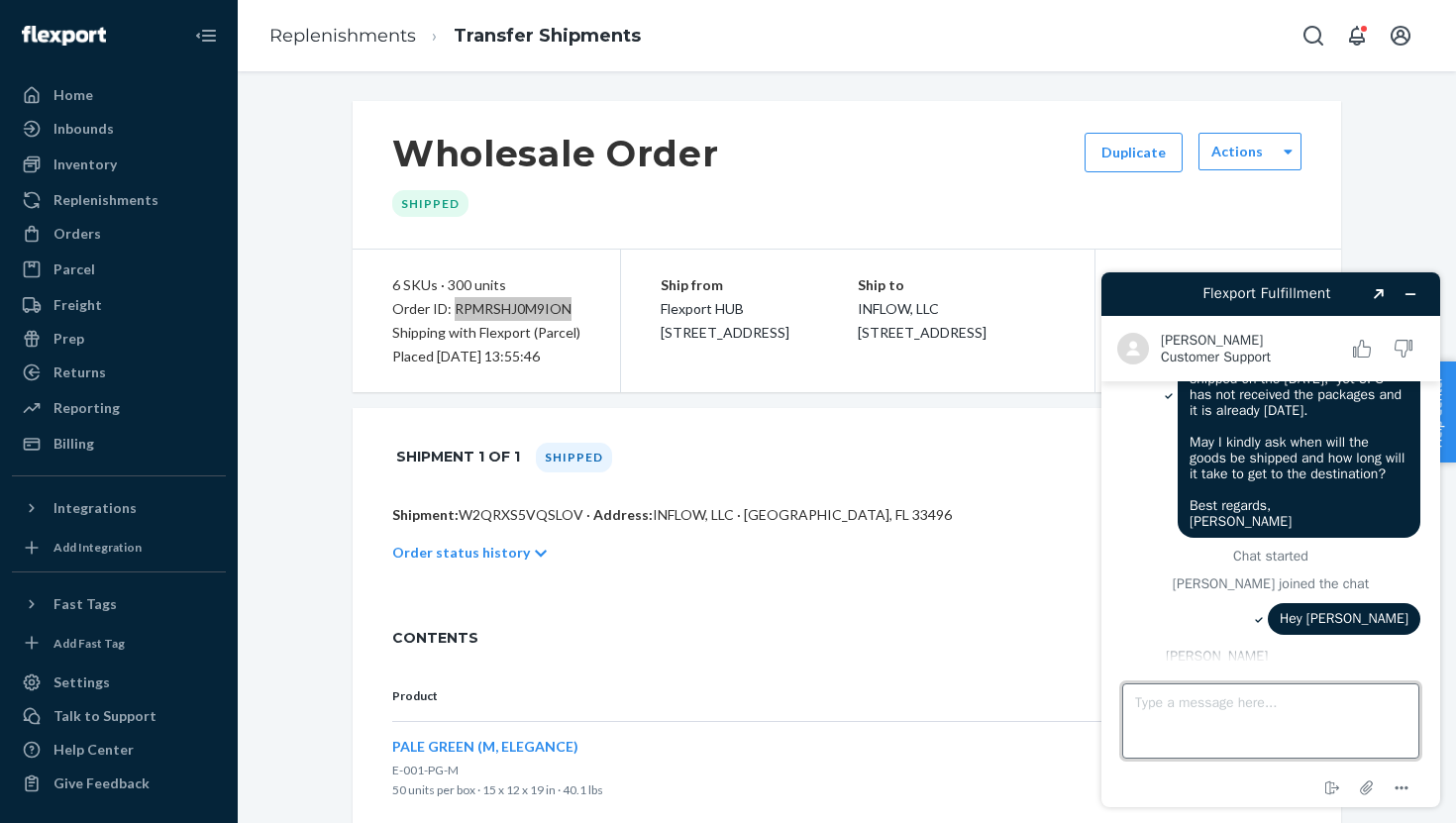 scroll, scrollTop: 241, scrollLeft: 0, axis: vertical 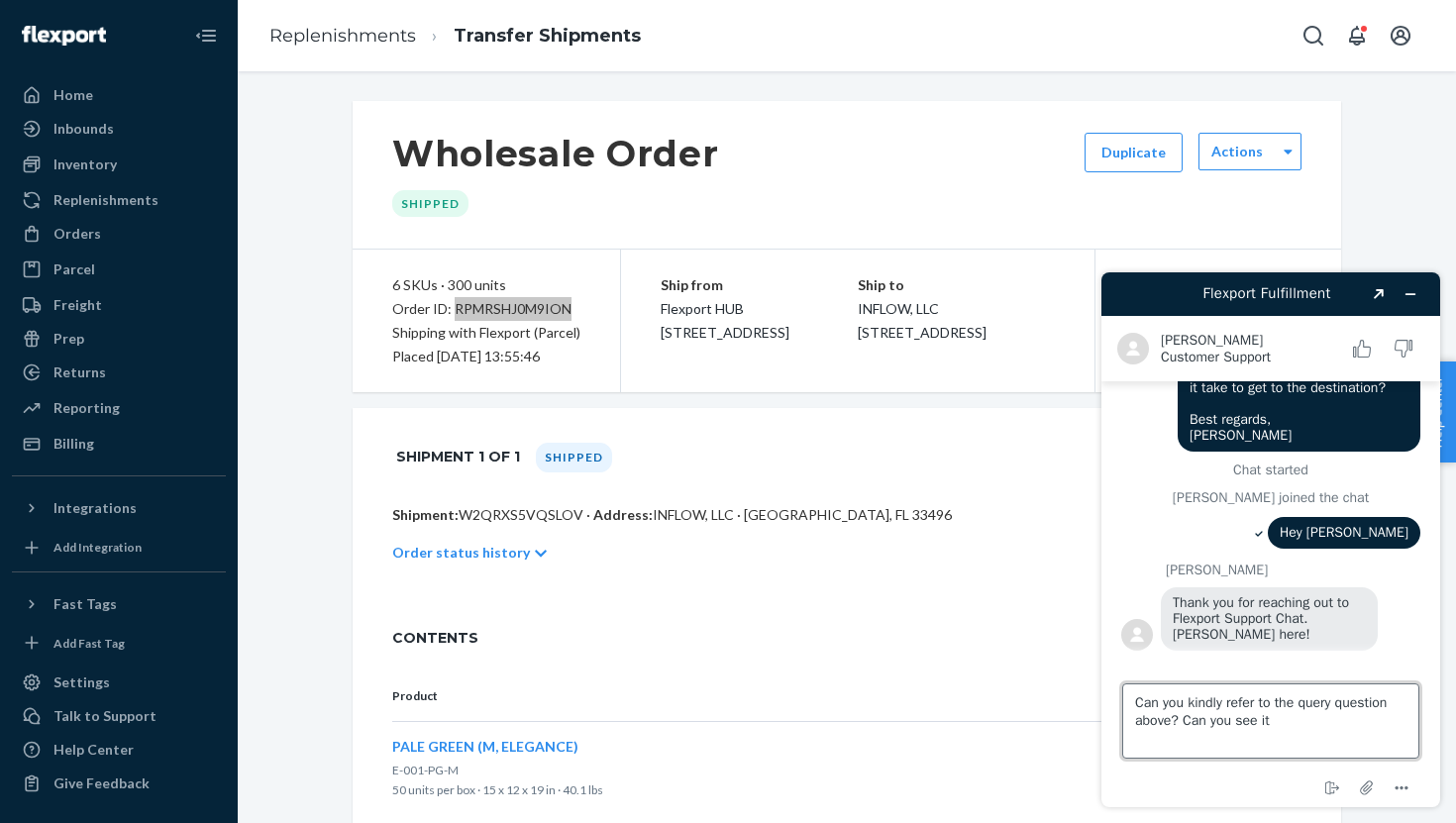 type on "Can you kindly refer to the query question above? Can you see it?" 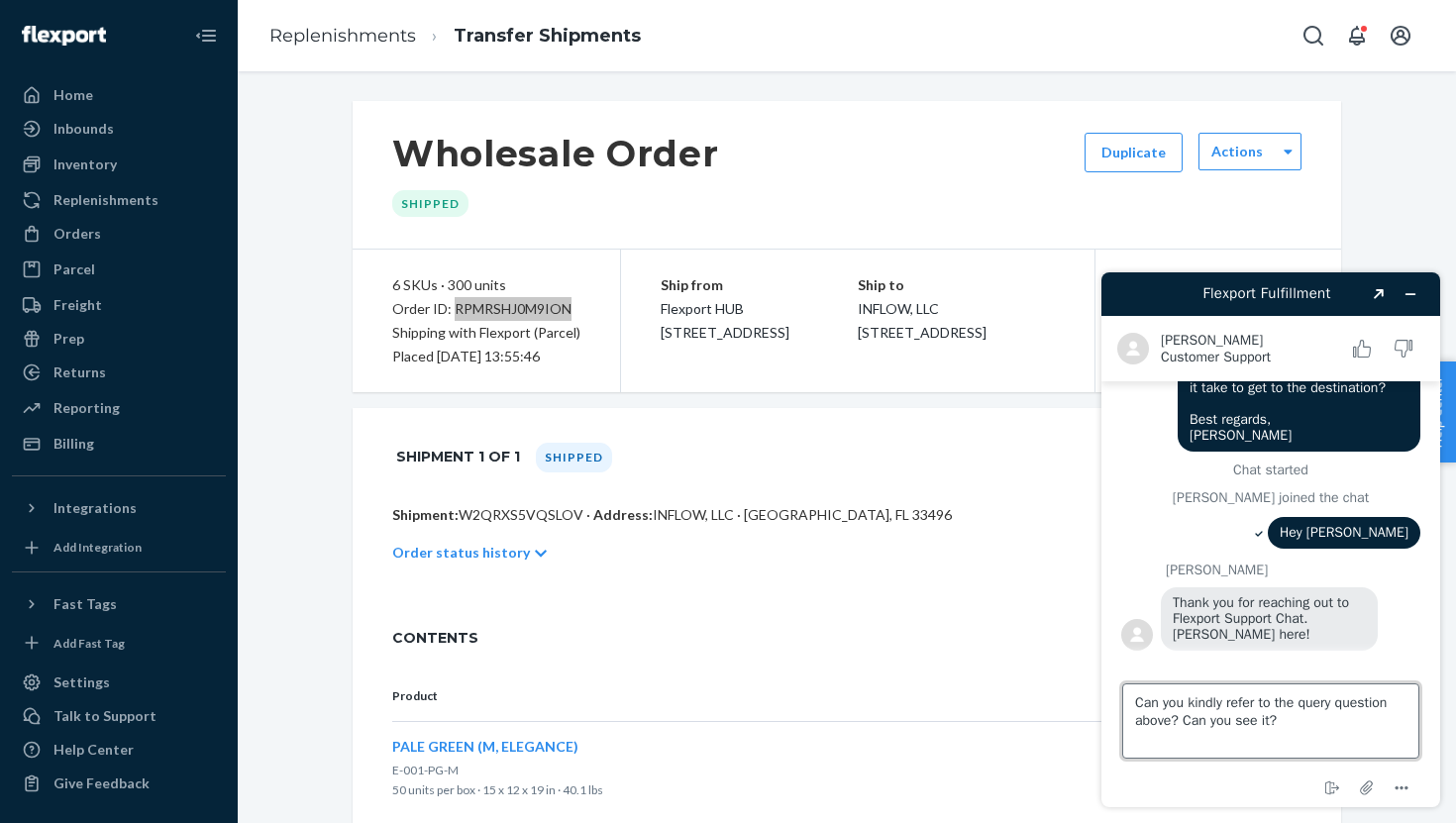 type 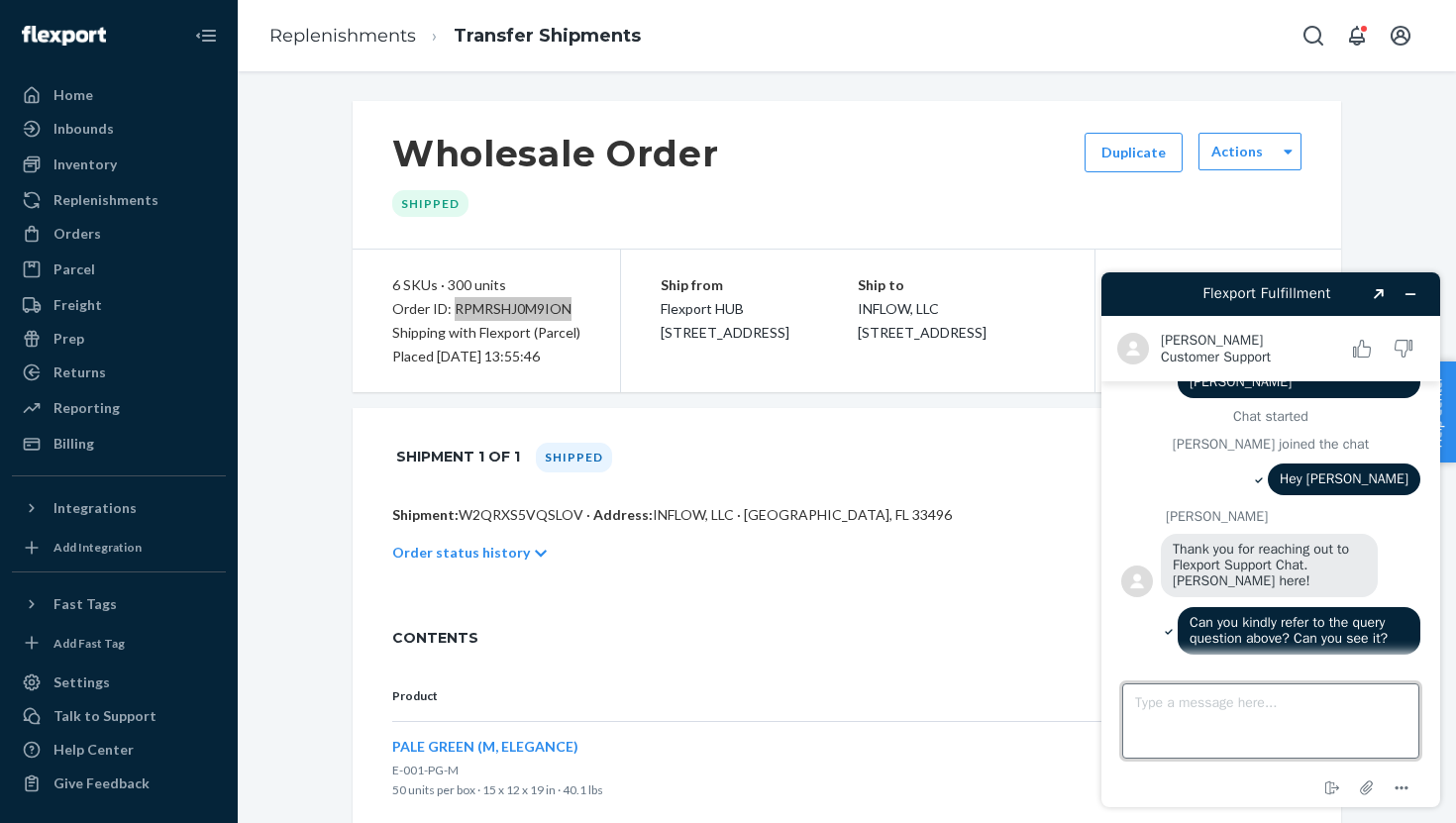 scroll, scrollTop: 298, scrollLeft: 0, axis: vertical 